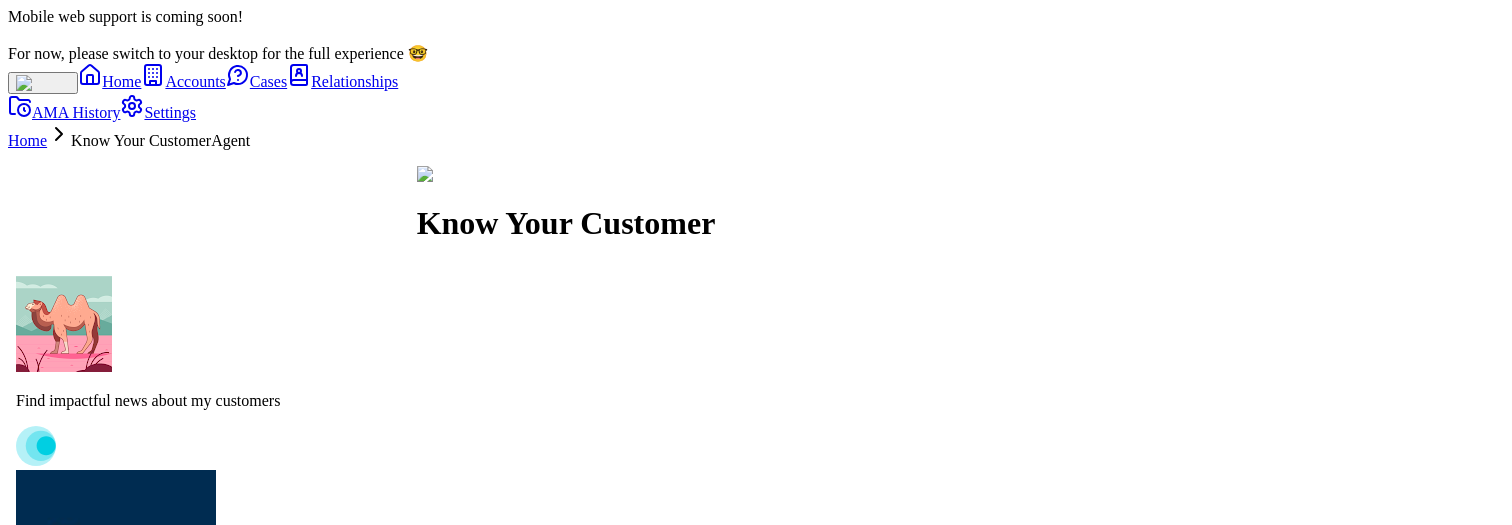 scroll, scrollTop: 0, scrollLeft: 0, axis: both 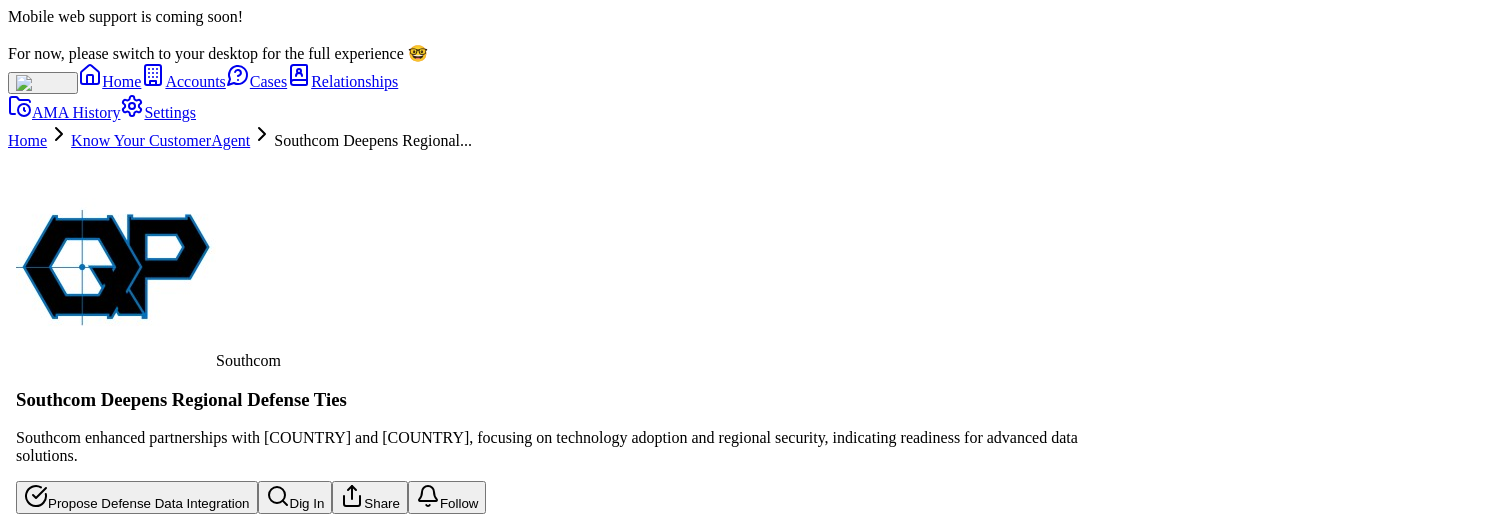 click on "Home" at bounding box center [27, 140] 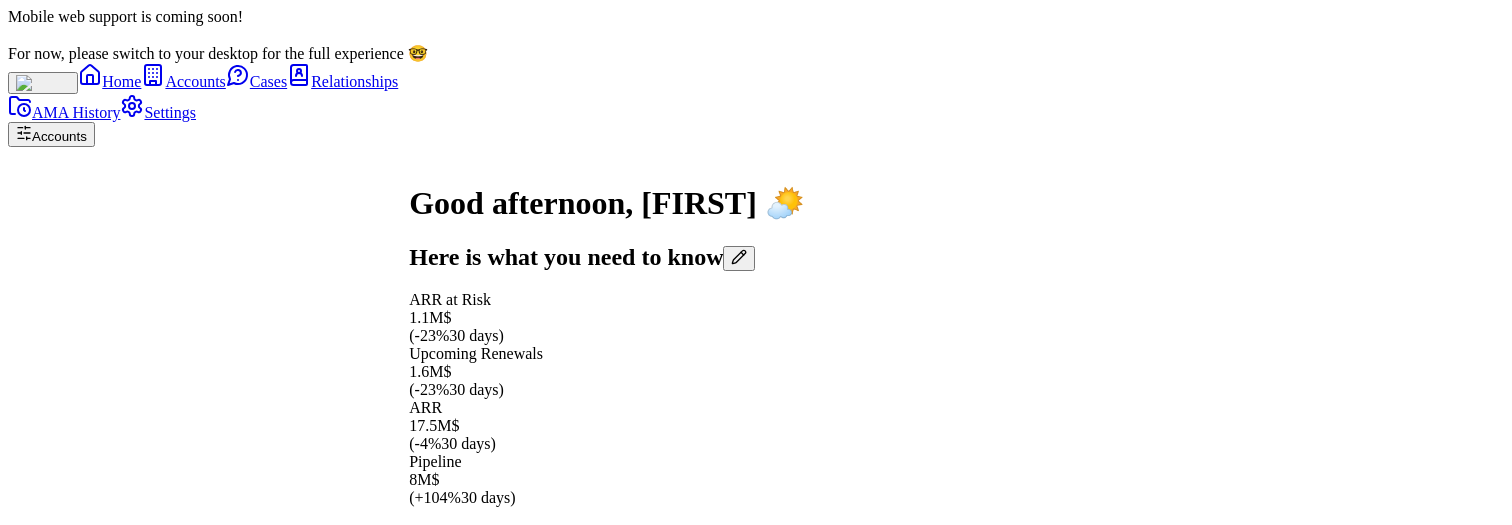 scroll, scrollTop: 0, scrollLeft: 0, axis: both 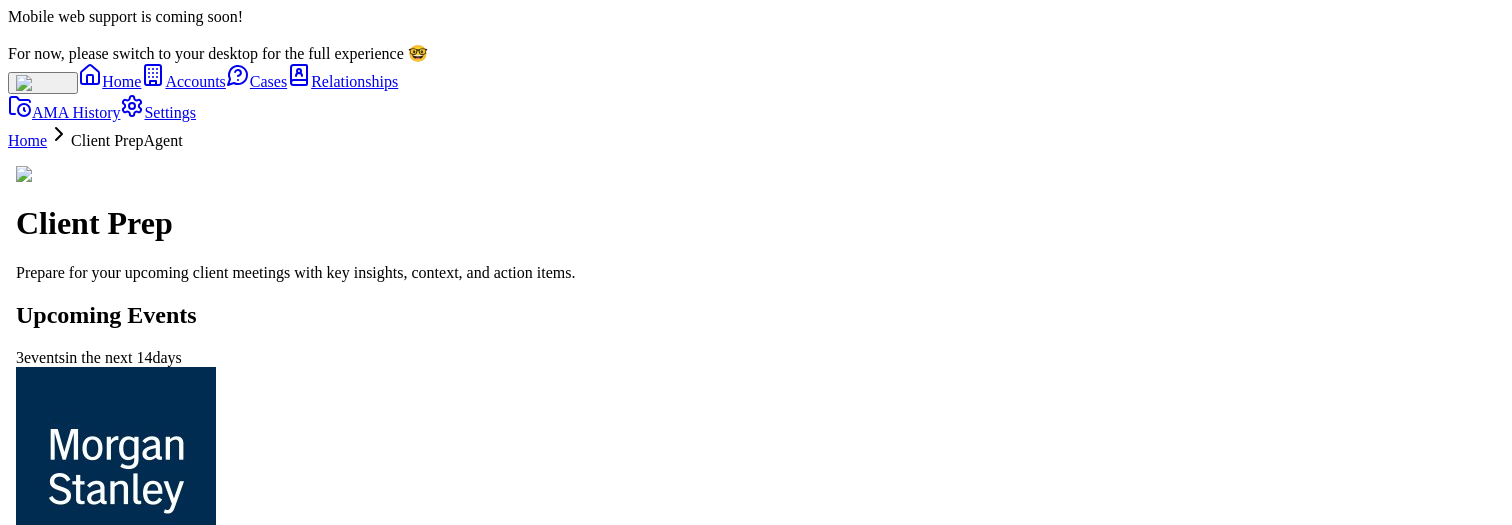 click on "Morgan Stanley Stardog - Morgan Stanley Infrastructure Weekly Tomorrow  •  8:00 PM - 8:30 PM https://morganstanley.zoom.us/j/6725766193?omn=91269437786&from=addon 11  attendee s + 8" at bounding box center [566, 1201] 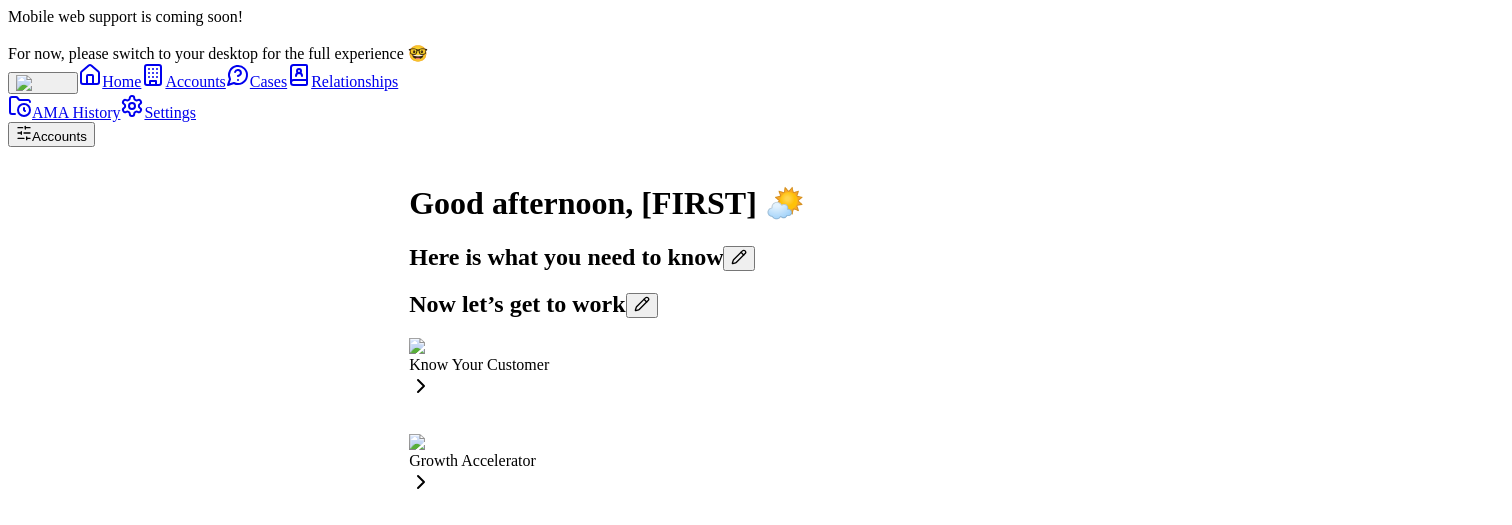 scroll, scrollTop: 0, scrollLeft: 0, axis: both 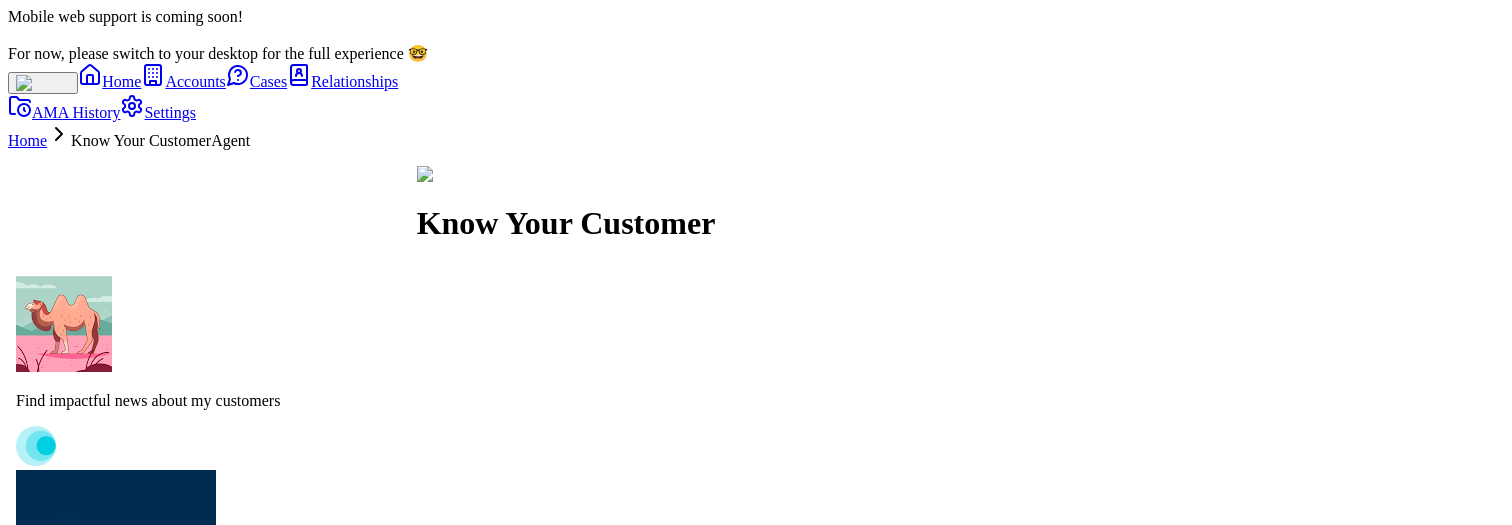 click on "Southcom" at bounding box center [566, 2080] 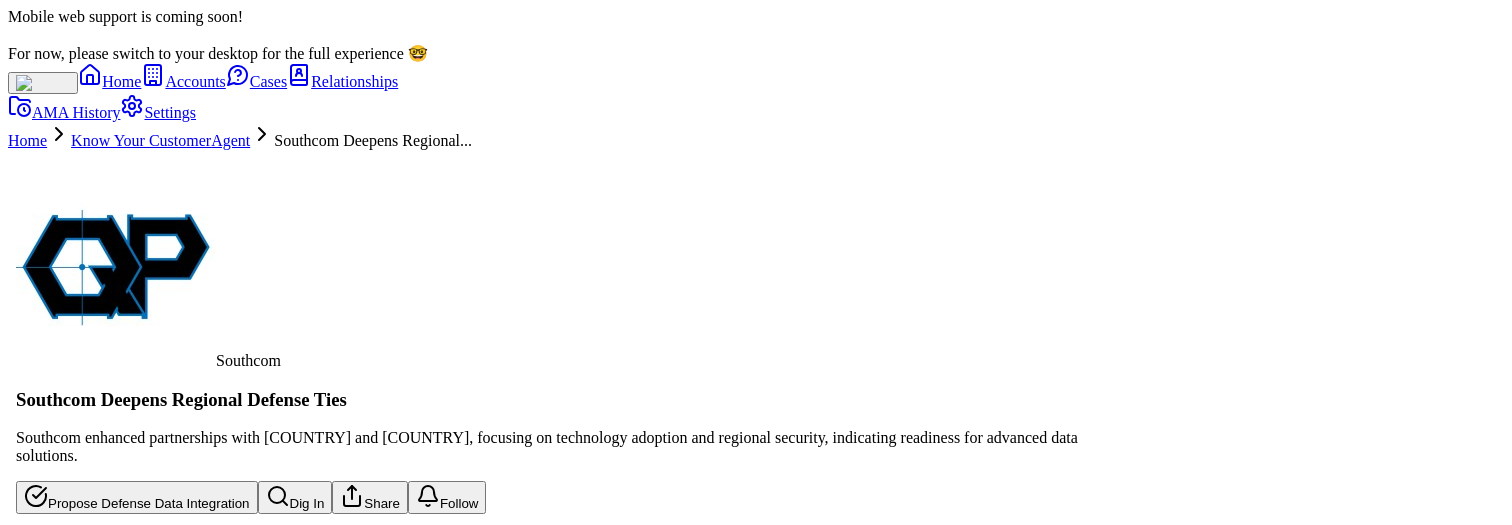 scroll, scrollTop: -3, scrollLeft: 0, axis: vertical 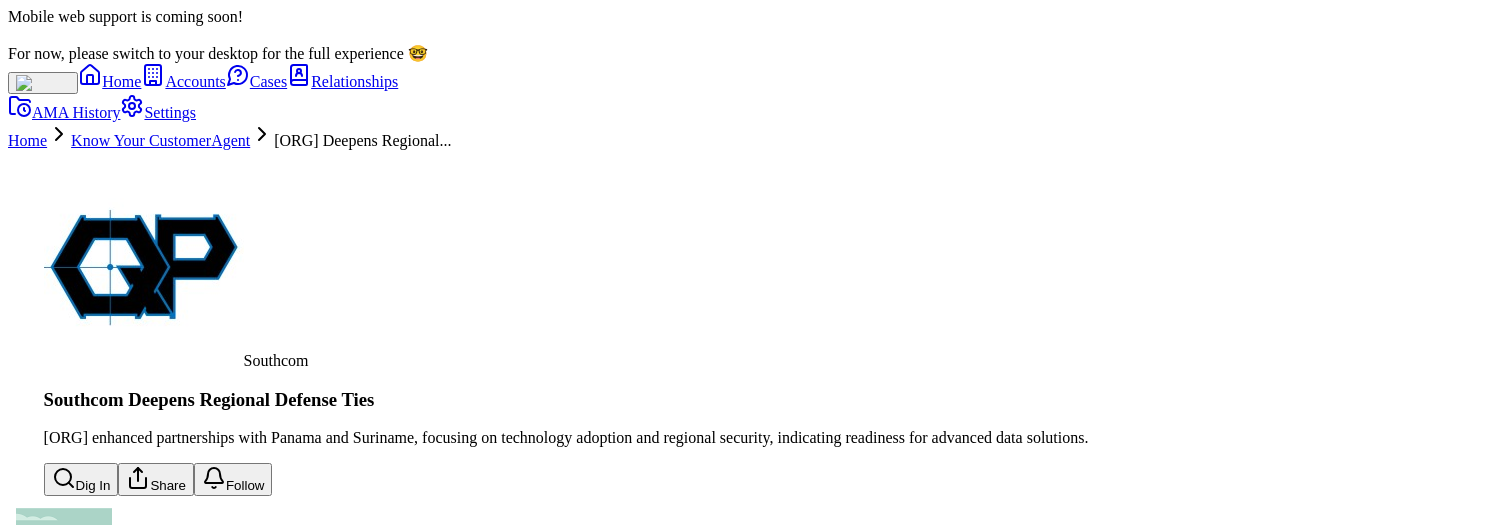 click on "Southcom Southcom Deepens Regional Defense Ties" at bounding box center [566, 2333] 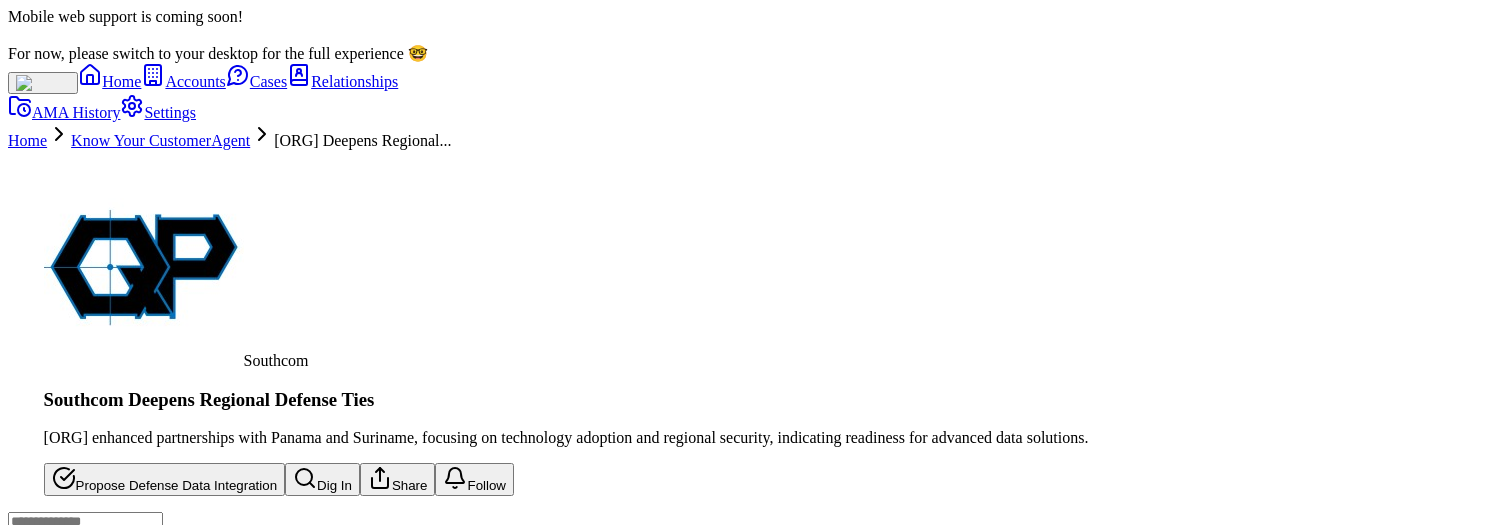 scroll, scrollTop: -3, scrollLeft: 0, axis: vertical 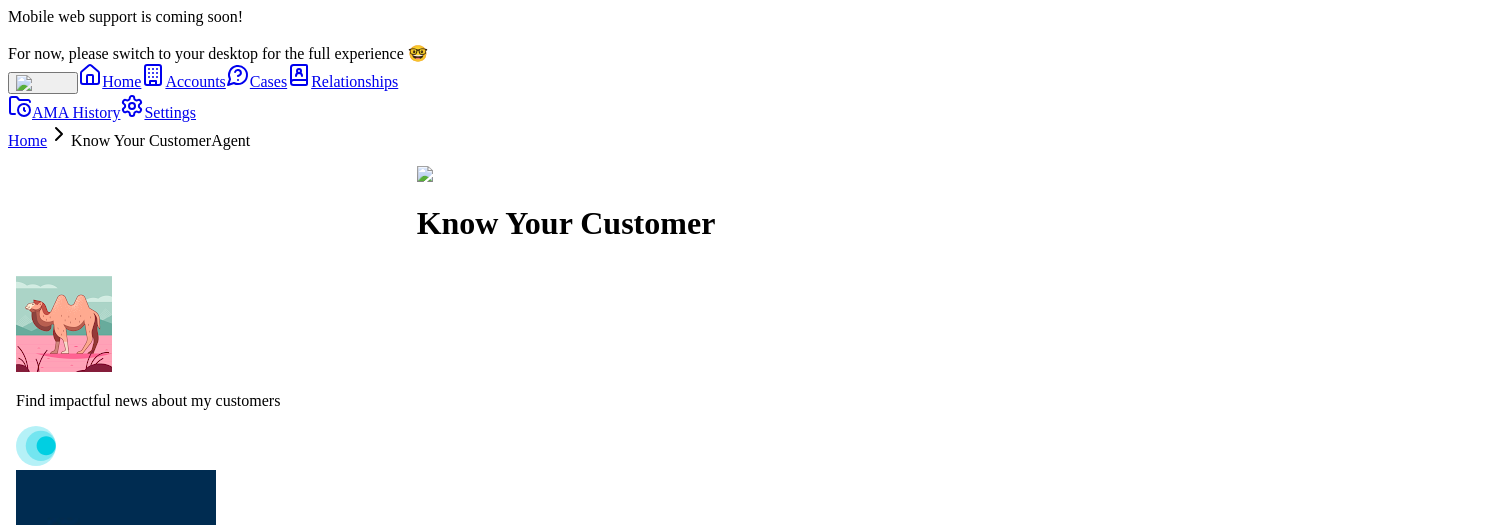 click on "[COMPANY] [COMPANY] Invests $[NUMBER]M in Fintech" at bounding box center (566, 592) 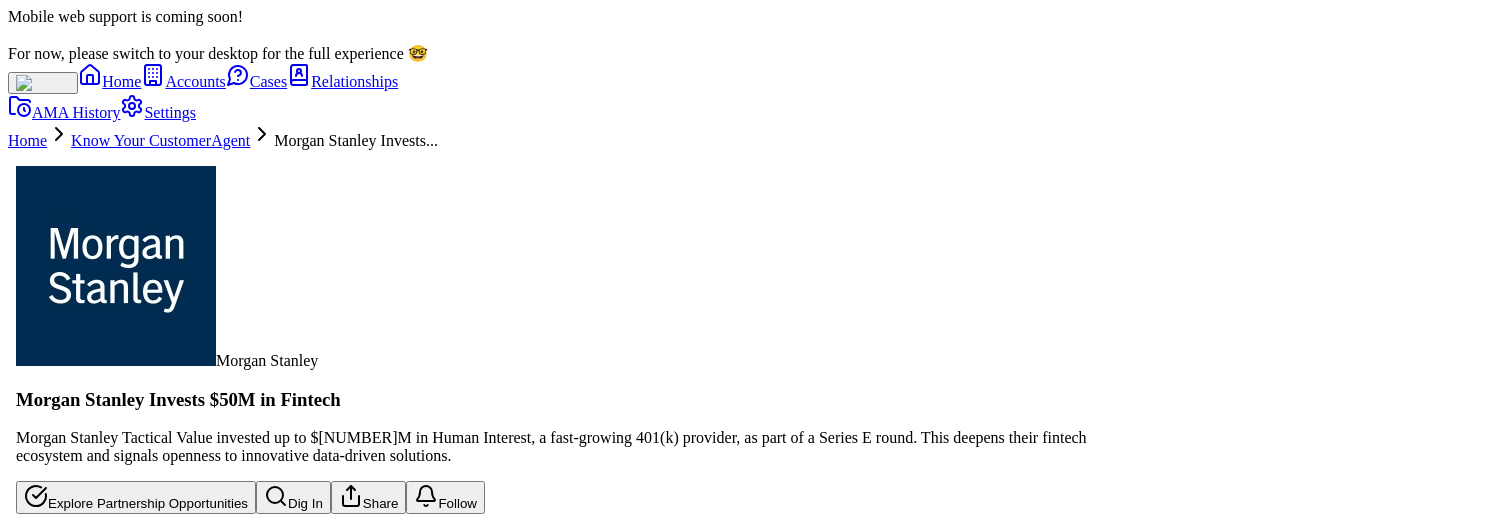 scroll, scrollTop: 0, scrollLeft: 0, axis: both 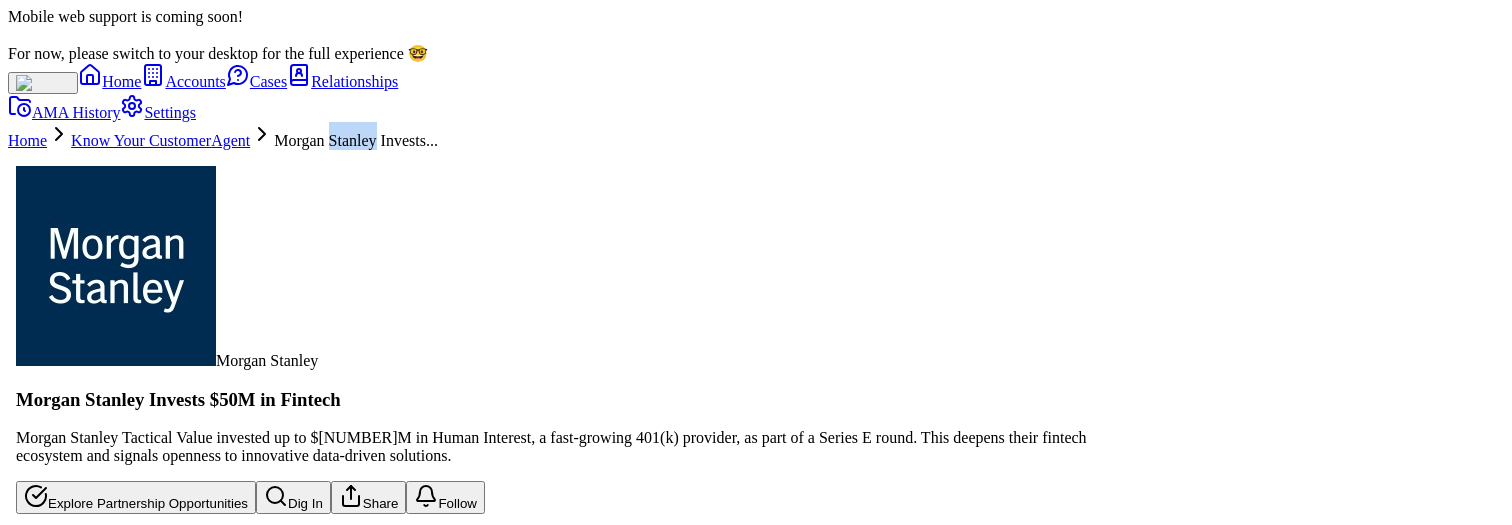 click on "Morgan Stanley Morgan Stanley Invests $50M in Fintech Morgan Stanley Tactical Value invested up to $50M in Human Interest, a fast-growing 401(k) provider, as part of a Series E round. This deepens their fintech ecosystem and signals openness to innovative data-driven solutions. Explore Partnership Opportunities Dig In Share Follow" at bounding box center (566, 340) 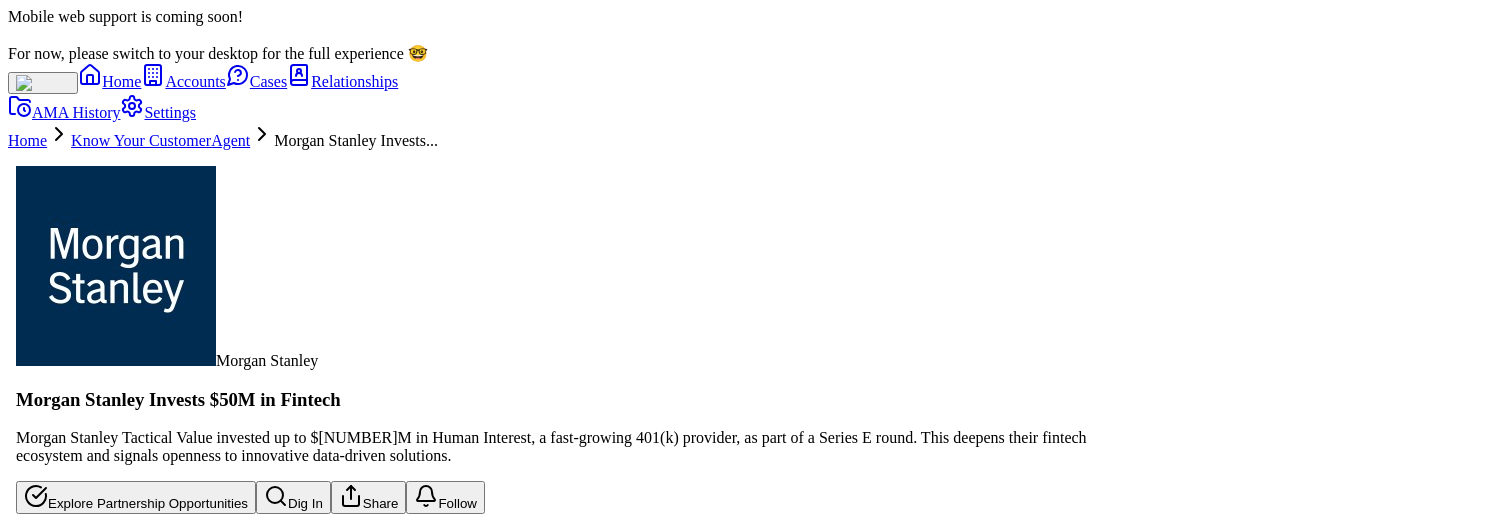 scroll, scrollTop: 0, scrollLeft: 0, axis: both 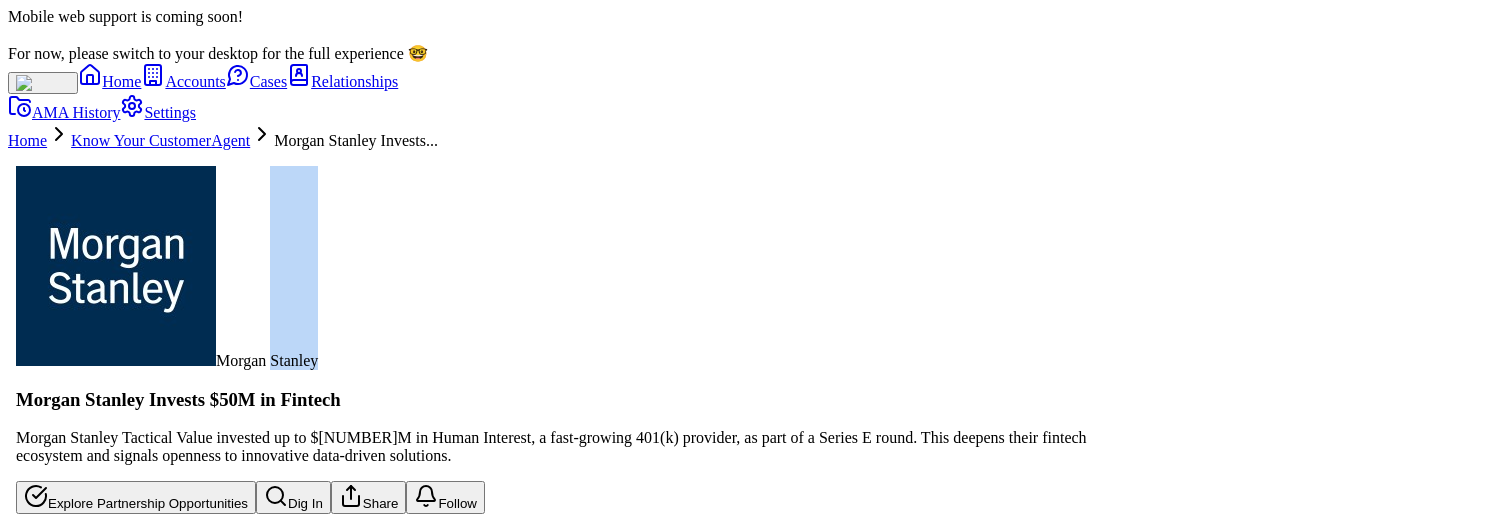 click on "Morgan Stanley" at bounding box center (566, 268) 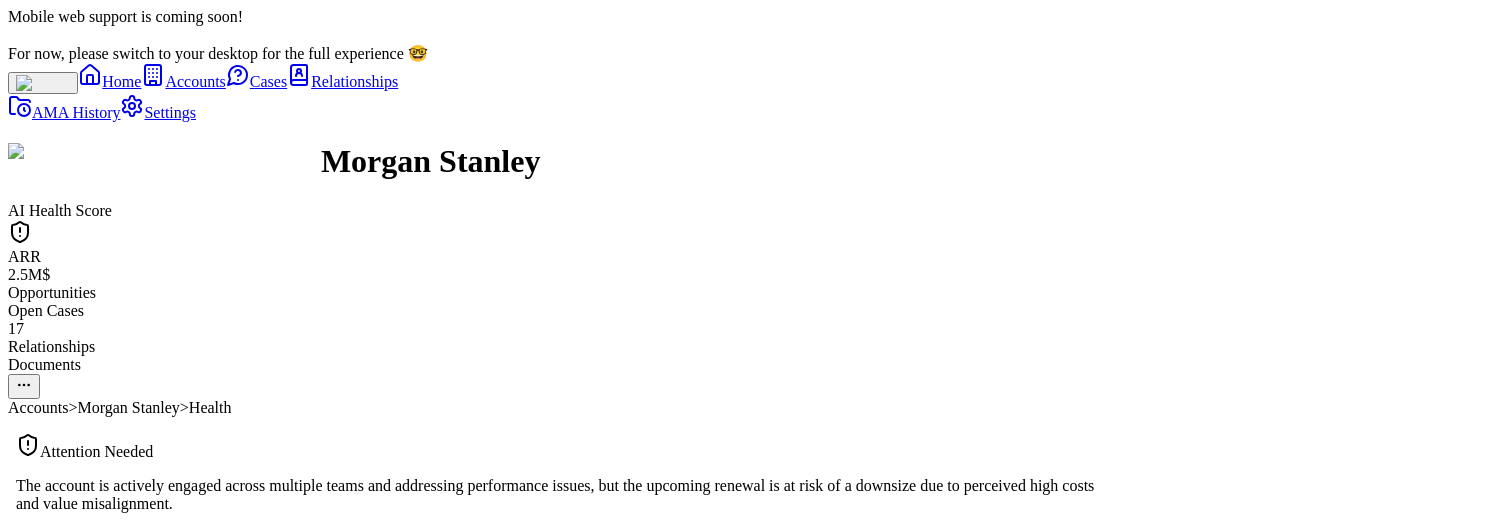 scroll, scrollTop: -449, scrollLeft: 0, axis: vertical 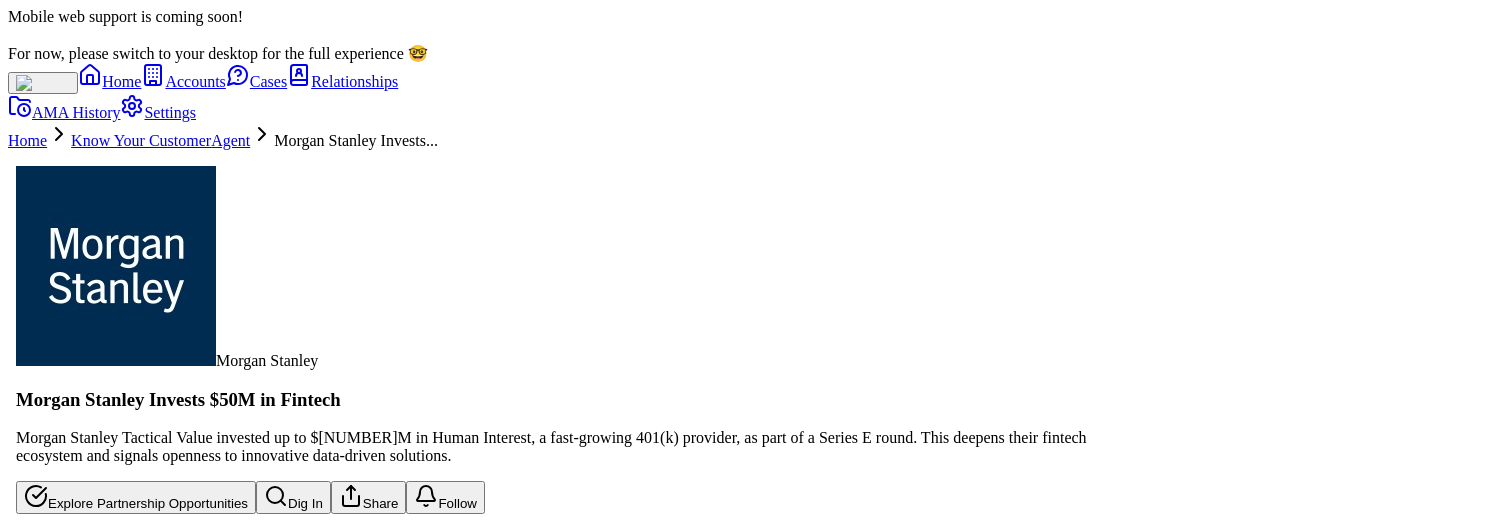 click on "Morgan Stanley Tactical Value invested up to $50M in Human Interest, a fast-growing 401(k) provider, as part of a Series E round. This deepens their fintech ecosystem and signals openness to innovative data-driven solutions." at bounding box center [566, 447] 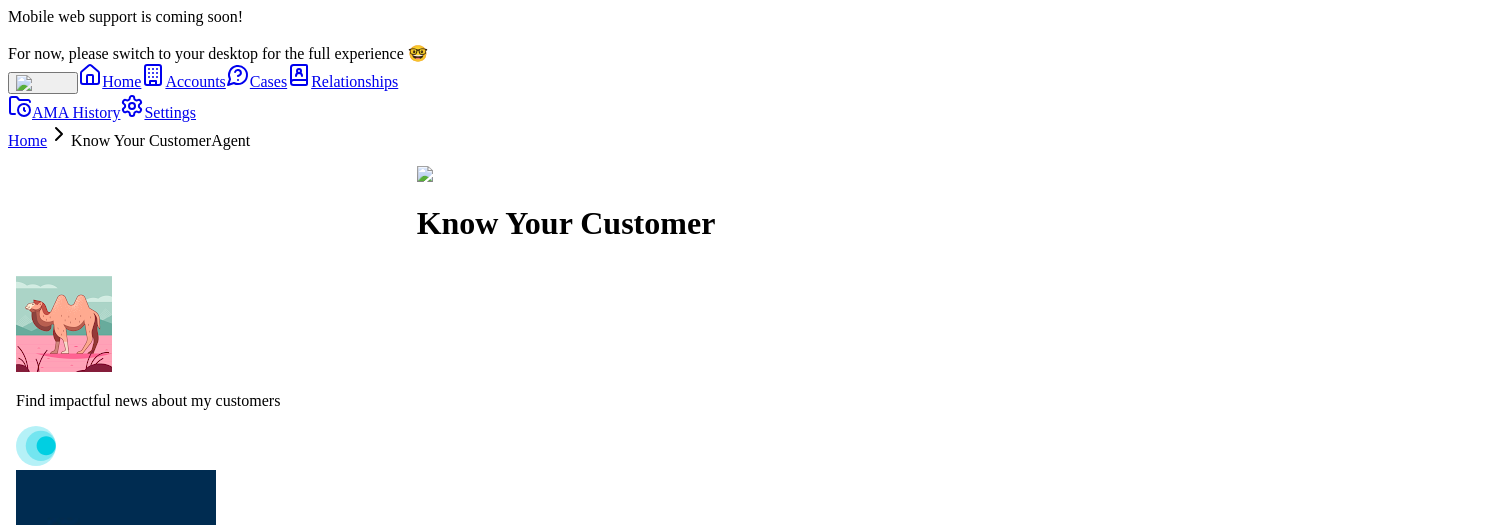 scroll, scrollTop: -1312, scrollLeft: 0, axis: vertical 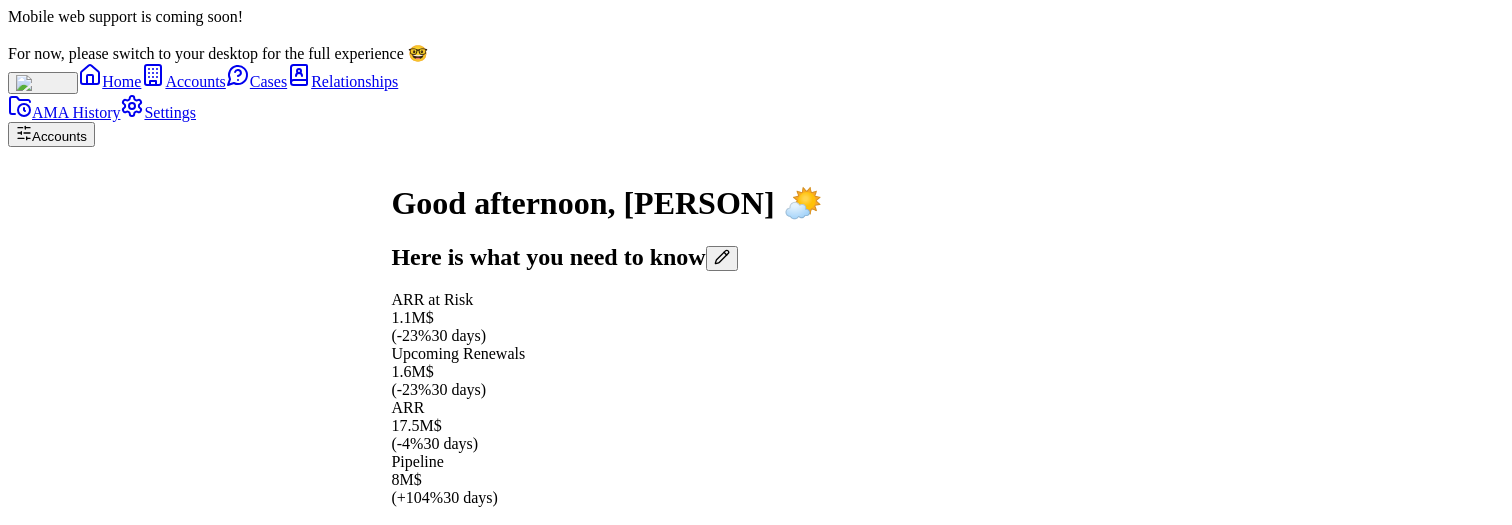 click on "Internal Prep" at bounding box center (606, 1087) 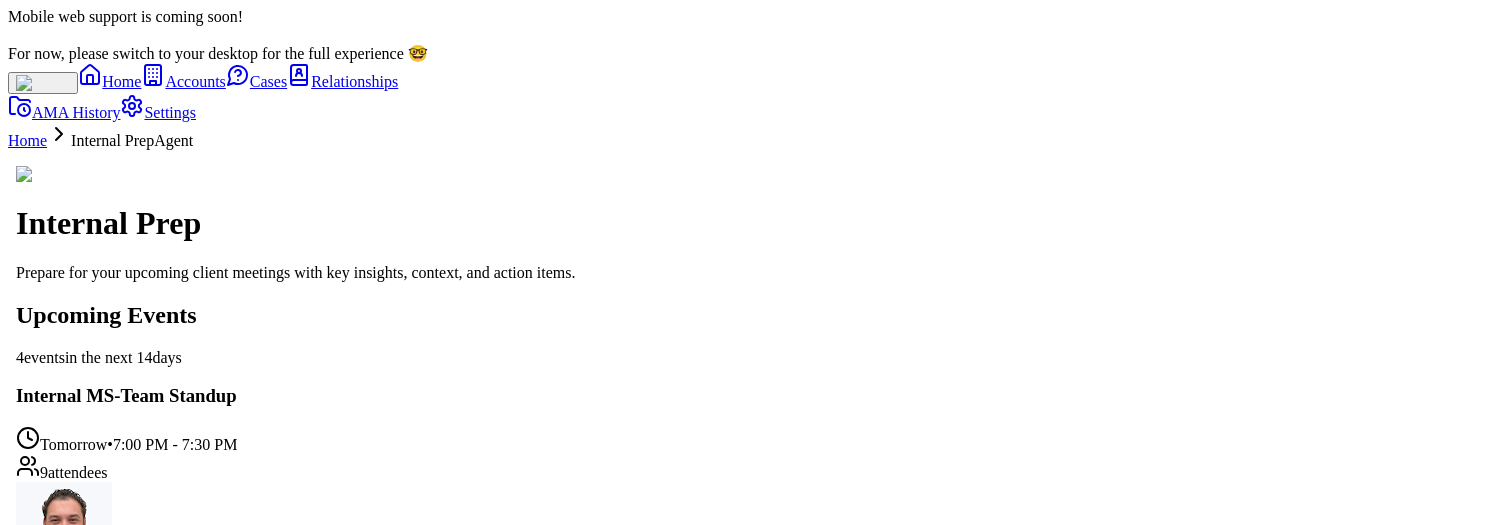 scroll, scrollTop: -417, scrollLeft: 0, axis: vertical 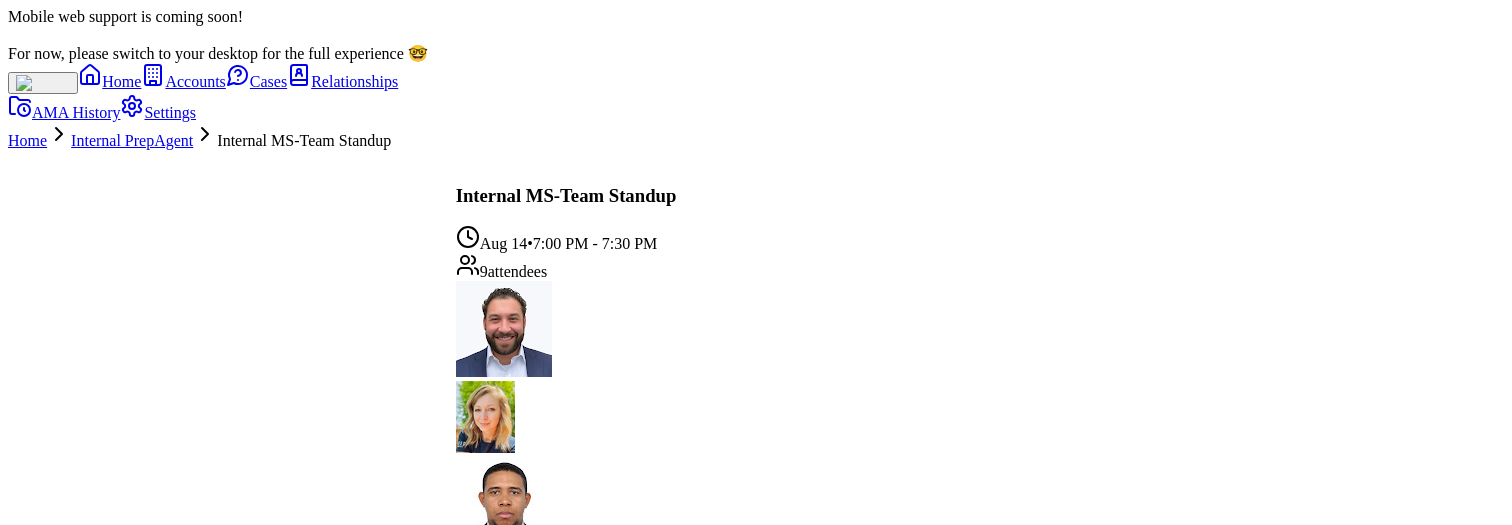click on "Internal MS-Team Standup Aug 14  •  7:00 PM - 7:30 PM 9  attendee s + 6 Prepare for Meeting" at bounding box center (566, 397) 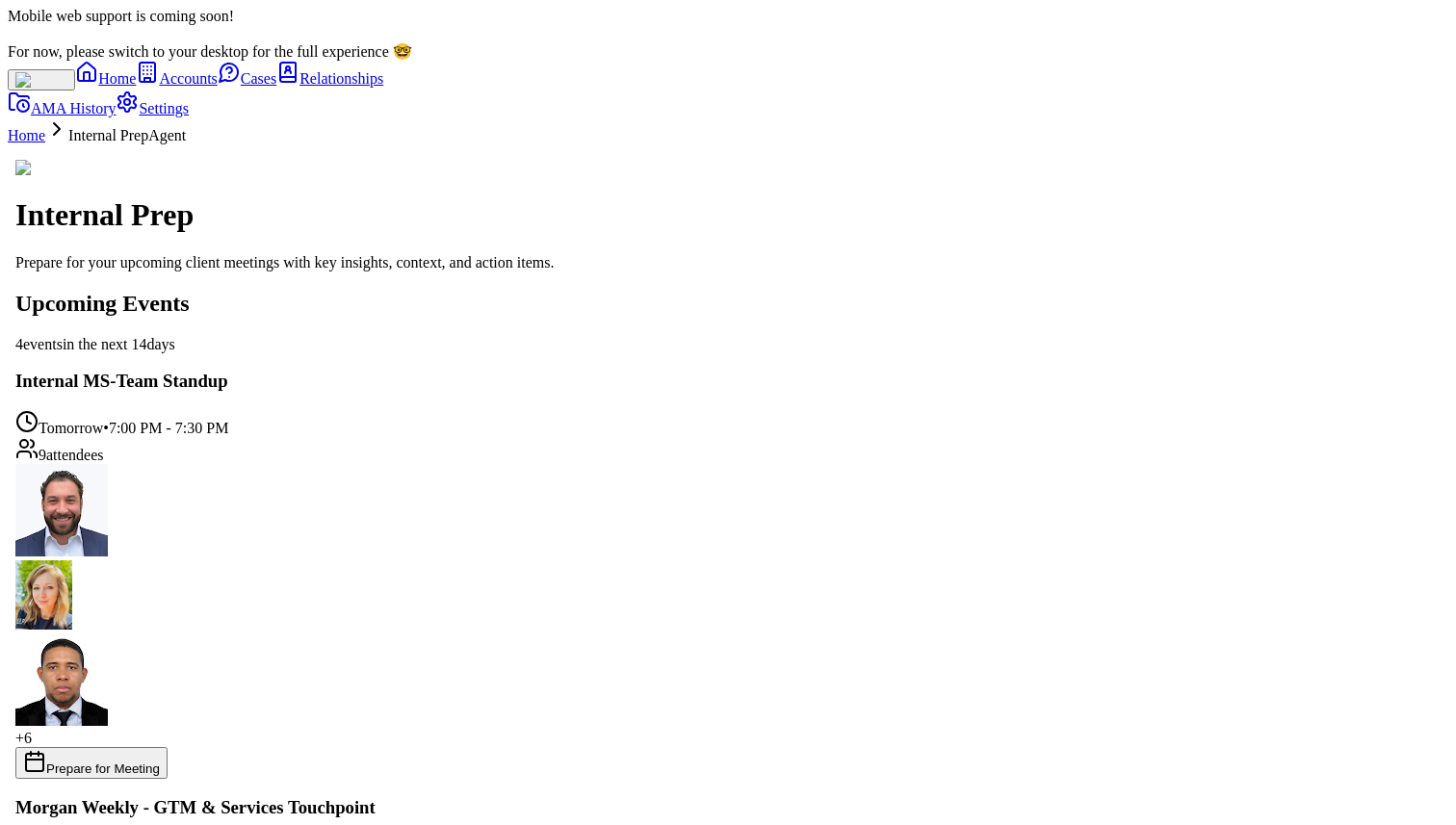 scroll, scrollTop: 0, scrollLeft: 0, axis: both 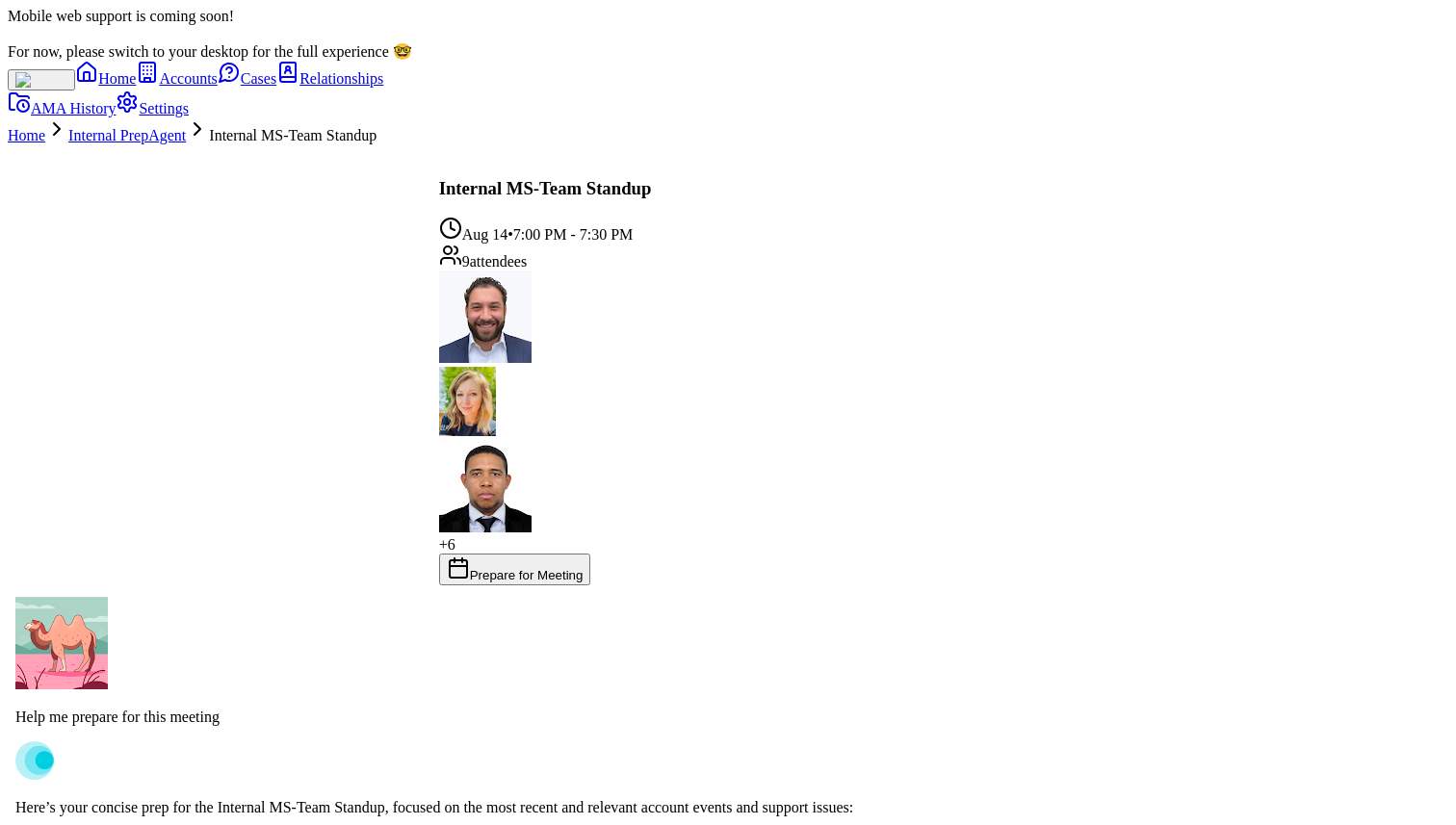 click on "Internal MS-Team Standup Aug 14  •  7:00 PM - 7:30 PM 9  attendee s + 6 Prepare for Meeting" at bounding box center (545, 382) 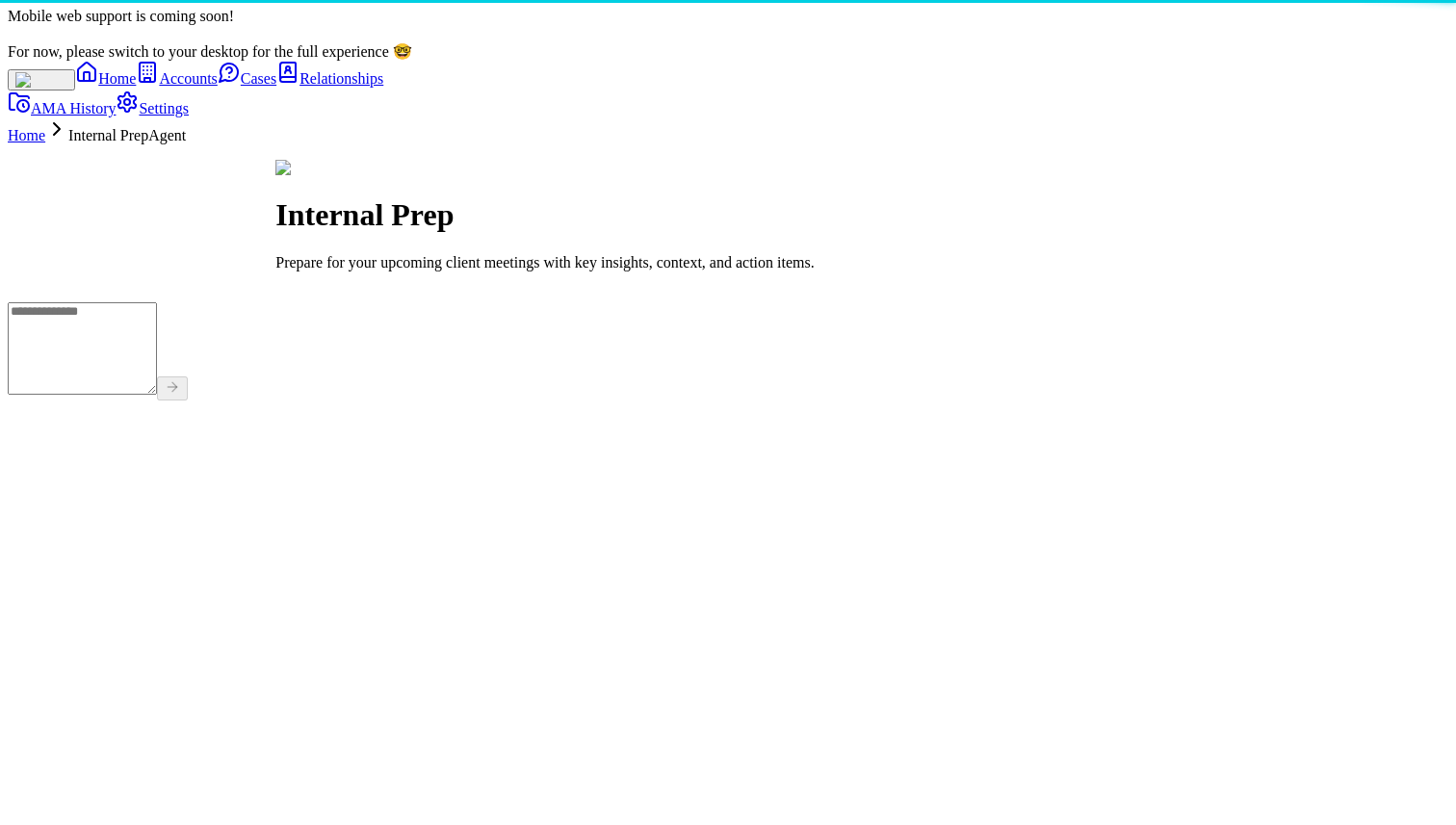 scroll, scrollTop: -259, scrollLeft: 0, axis: vertical 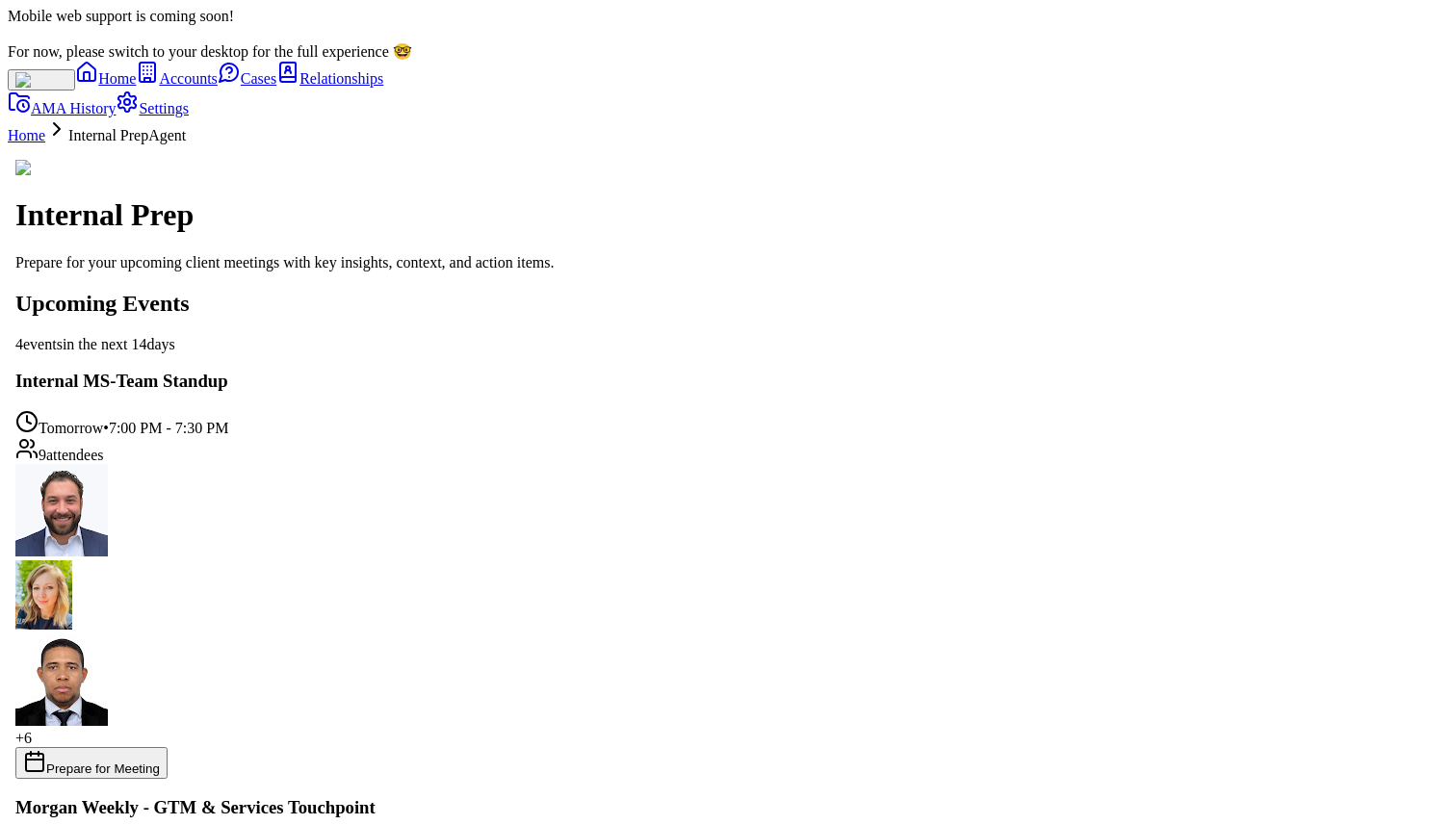 click on "9  attendee s + 6" at bounding box center (545, 1421) 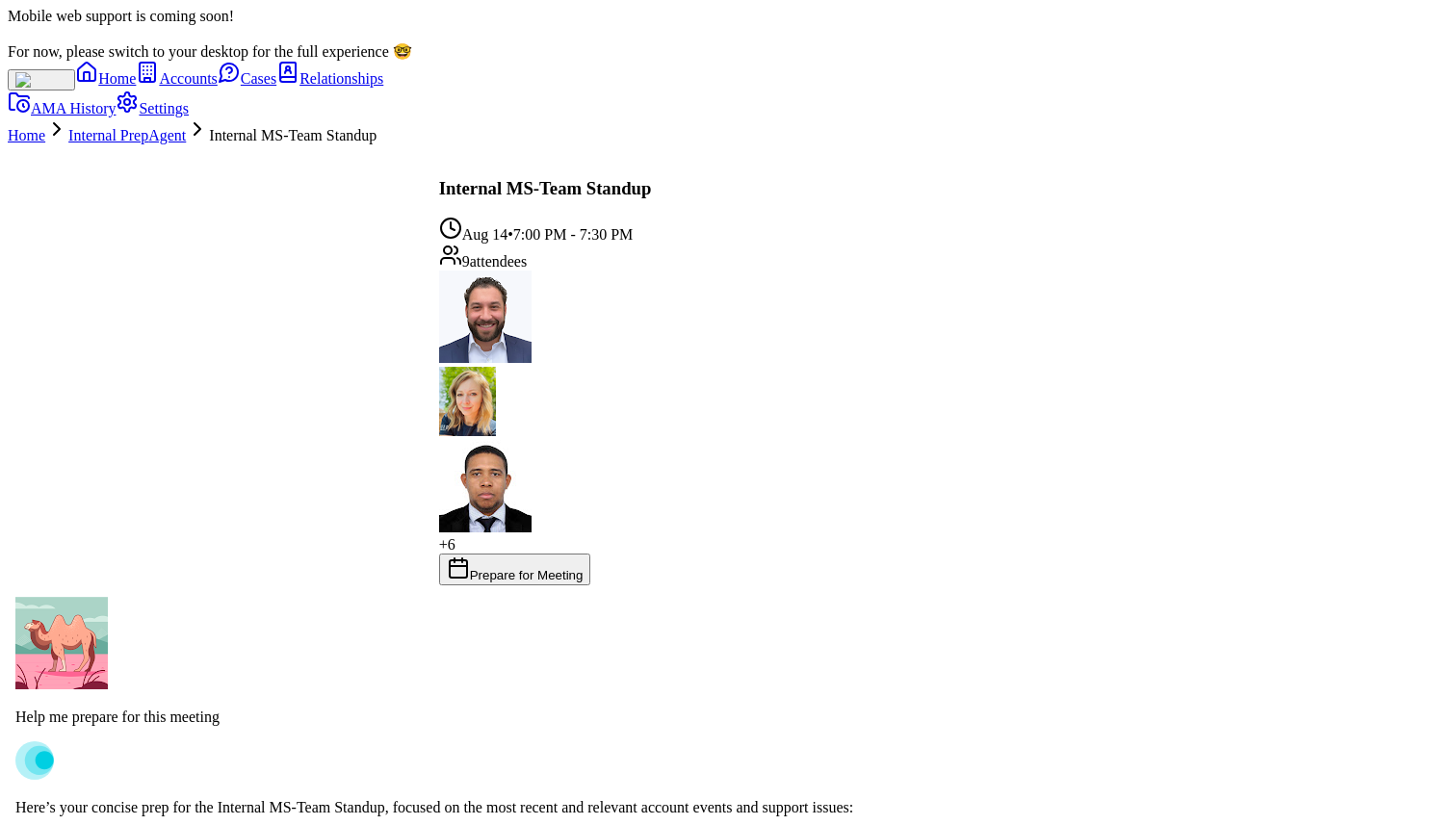 scroll, scrollTop: -124, scrollLeft: 0, axis: vertical 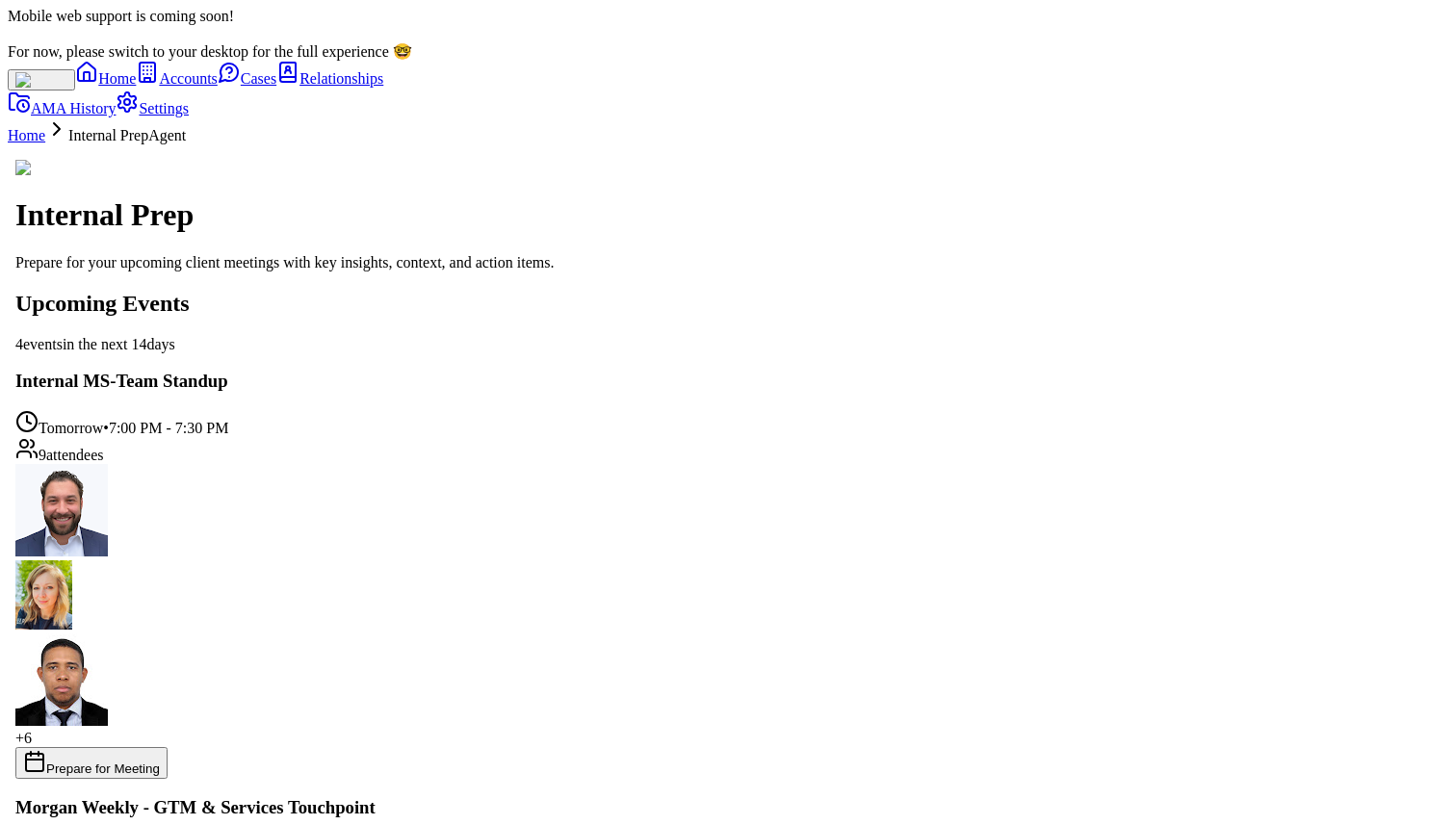 click on "10  attendee s + 7" at bounding box center (545, 1007) 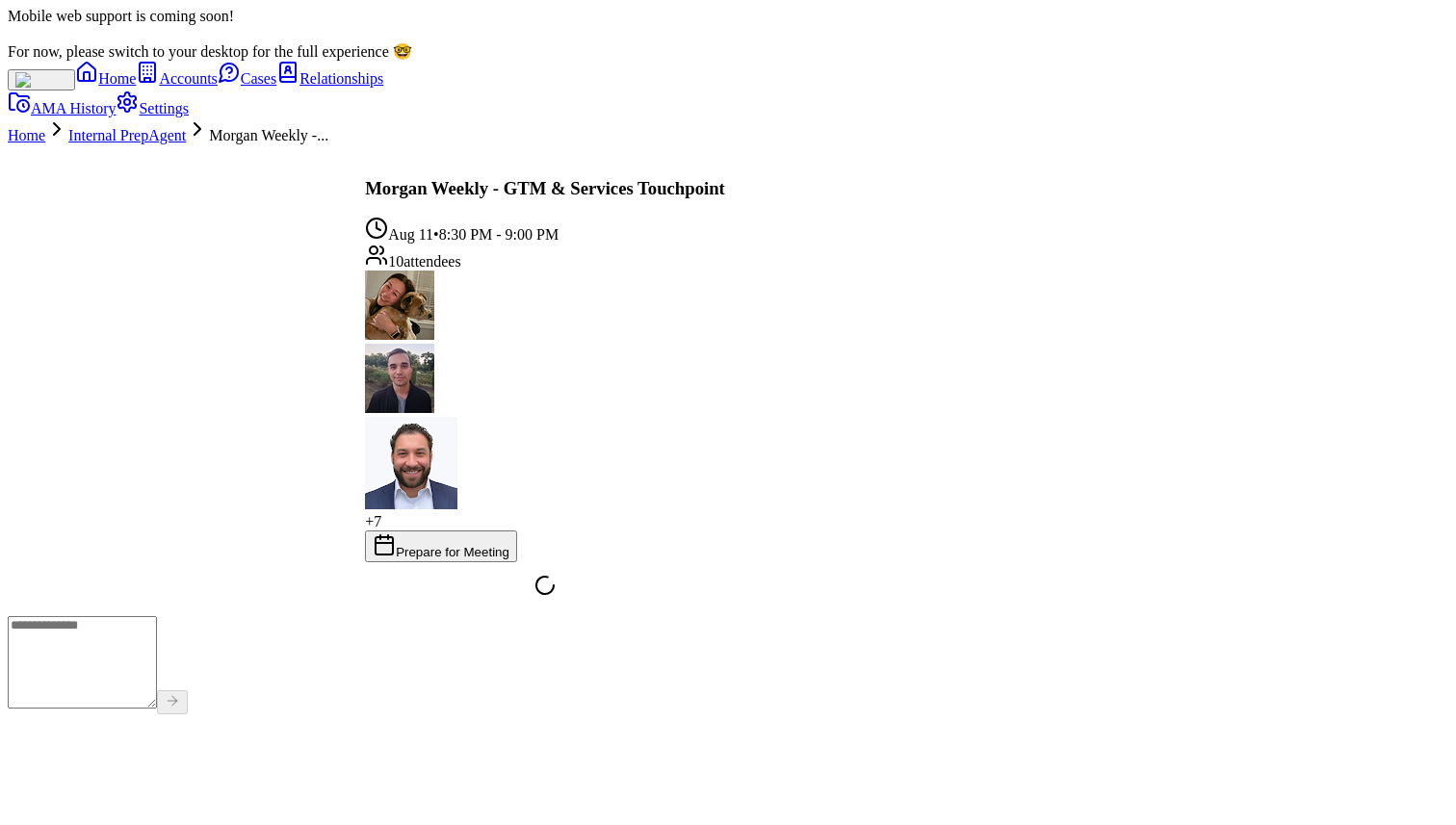 click on "Morgan Weekly - GTM & Services Touchpoint Aug 11  •  8:30 PM - 9:00 PM 10  attendee s + 7 Prepare for Meeting" at bounding box center [545, 371] 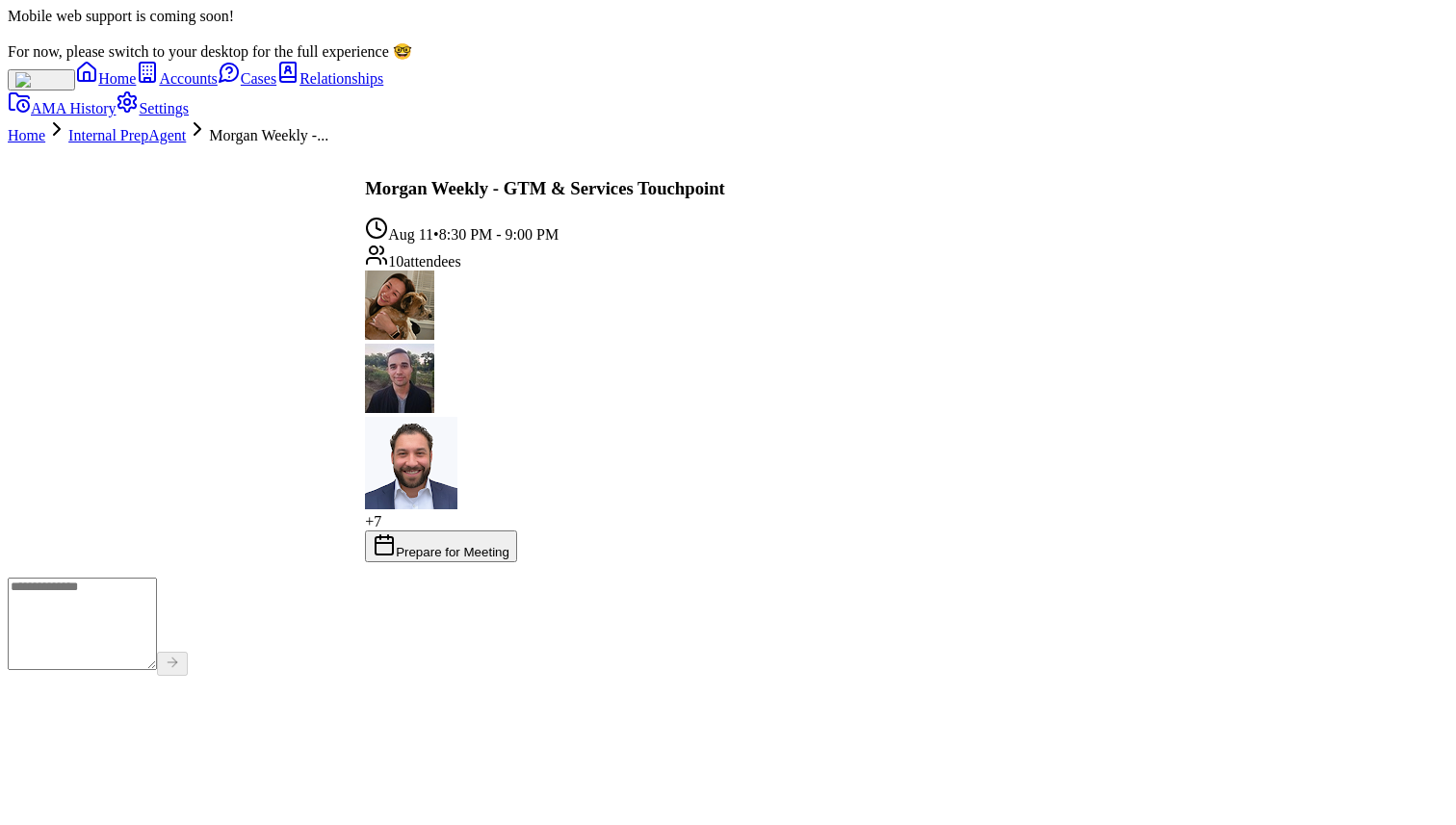 click on "Prepare for Meeting" at bounding box center (441, 546) 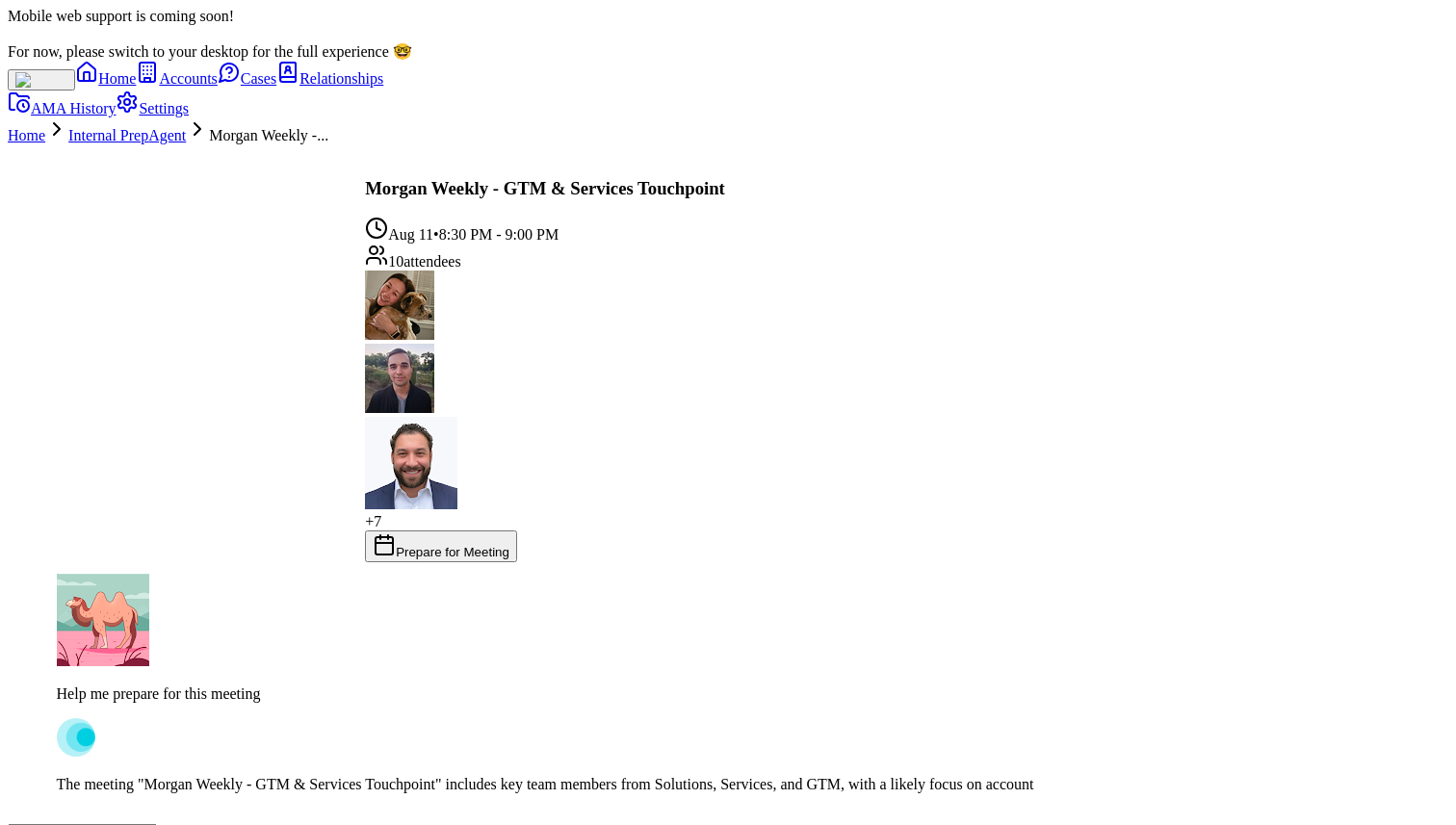 type 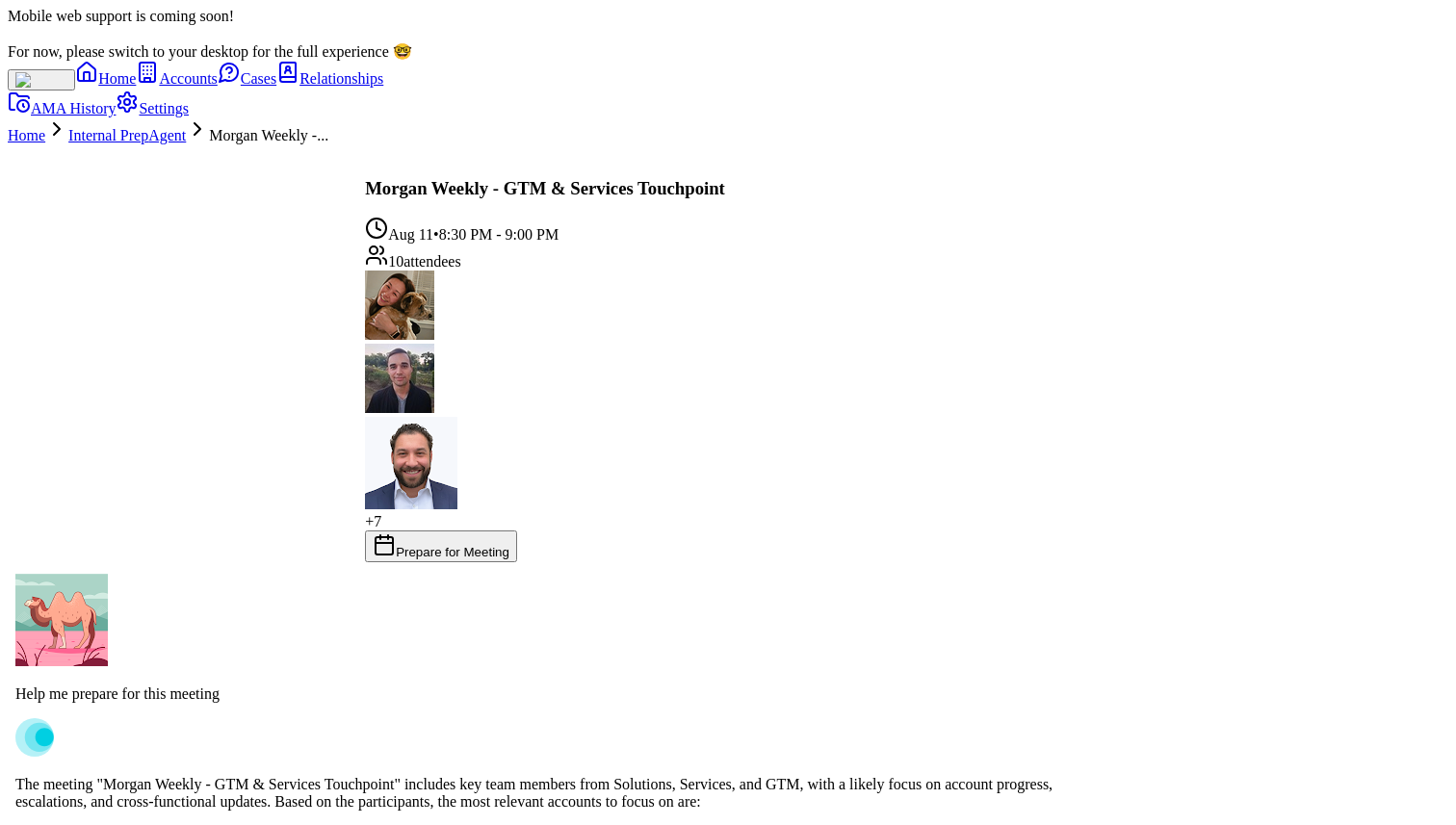 scroll, scrollTop: 0, scrollLeft: 0, axis: both 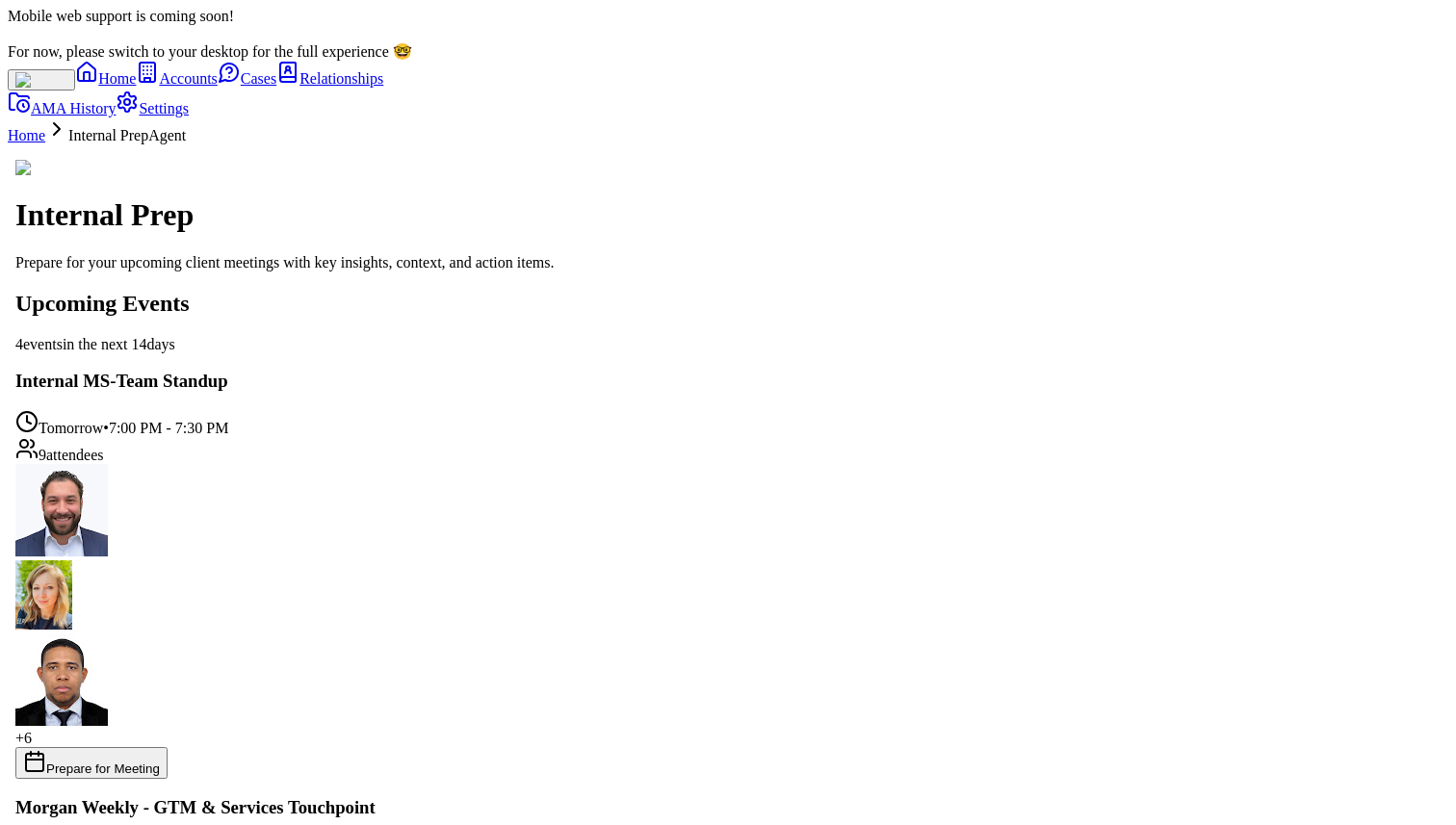 click on "Aug 14  •  7:00 PM - 7:30 PM" at bounding box center [545, 1252] 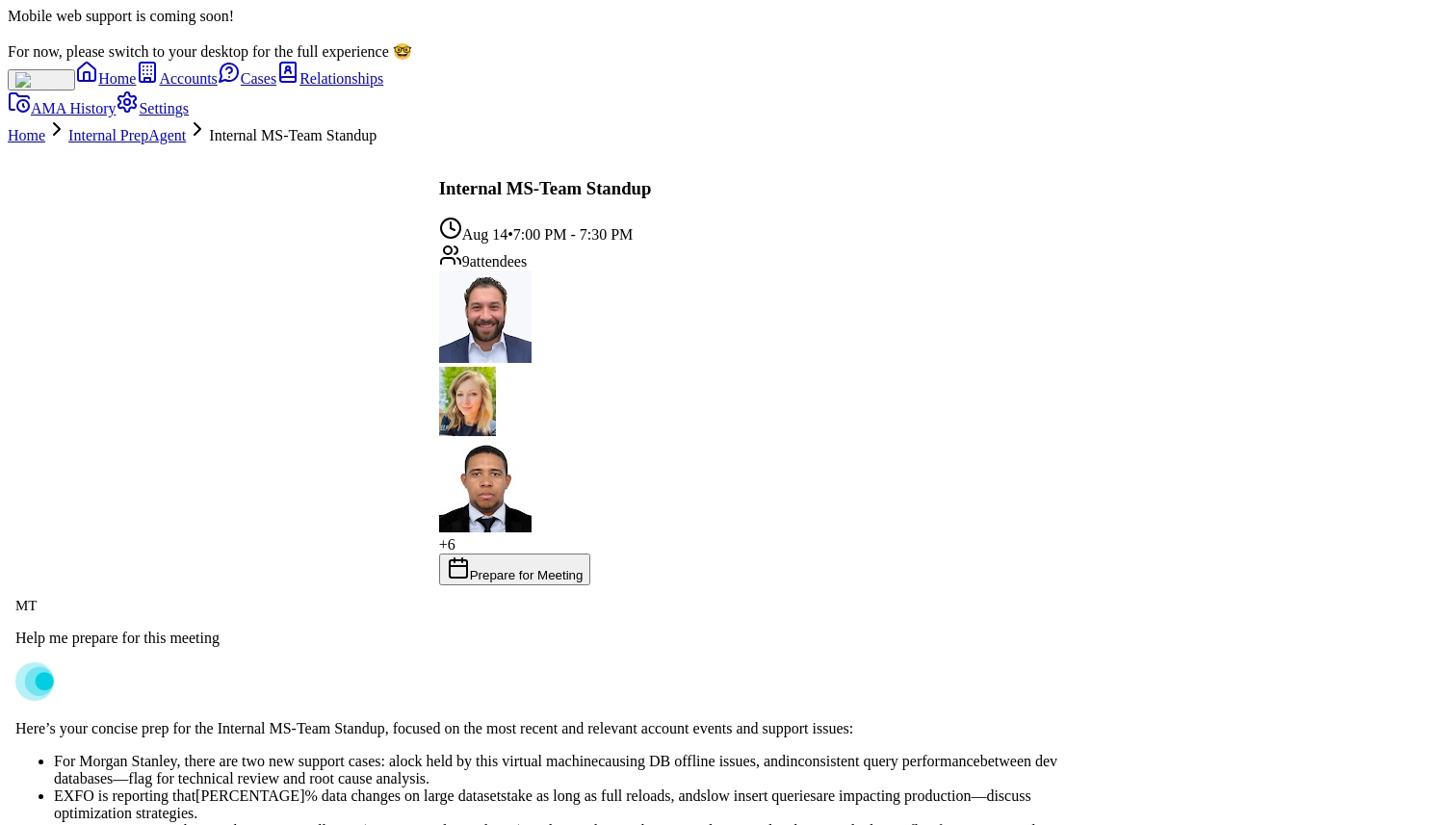 scroll, scrollTop: 0, scrollLeft: 0, axis: both 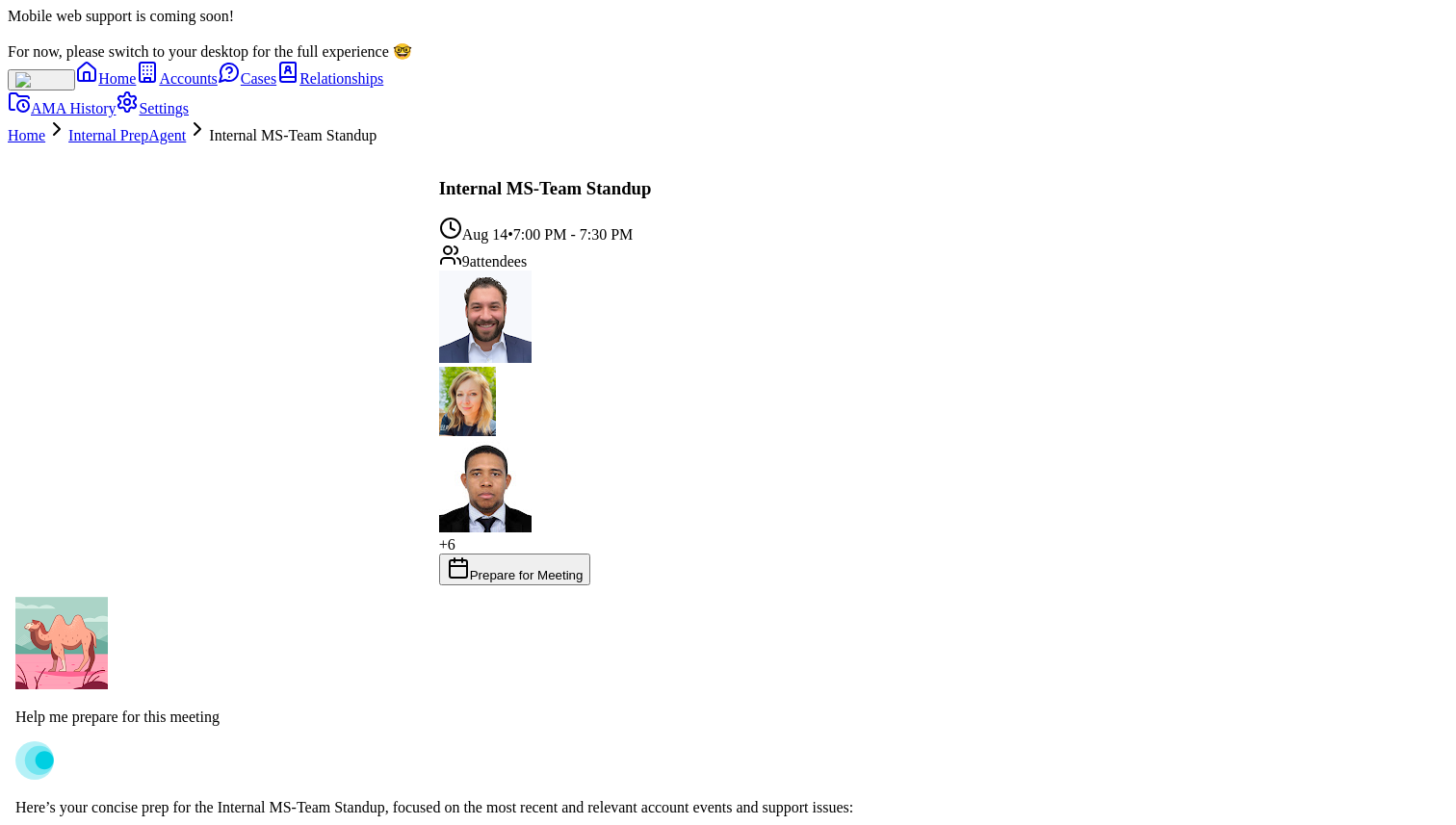 click on "Home" at bounding box center (26, 135) 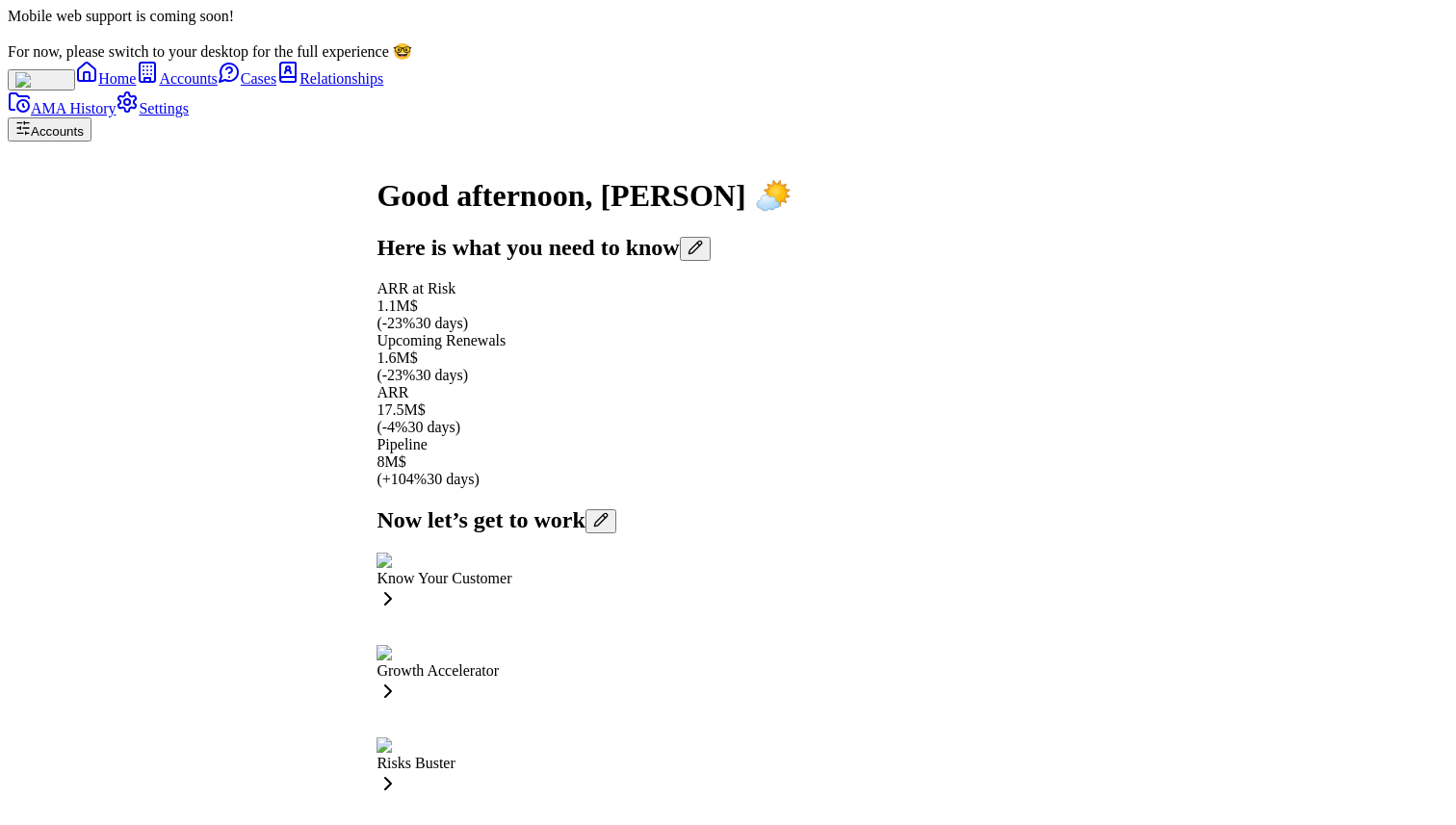 click on "Know Your Customer" at bounding box center (584, 599) 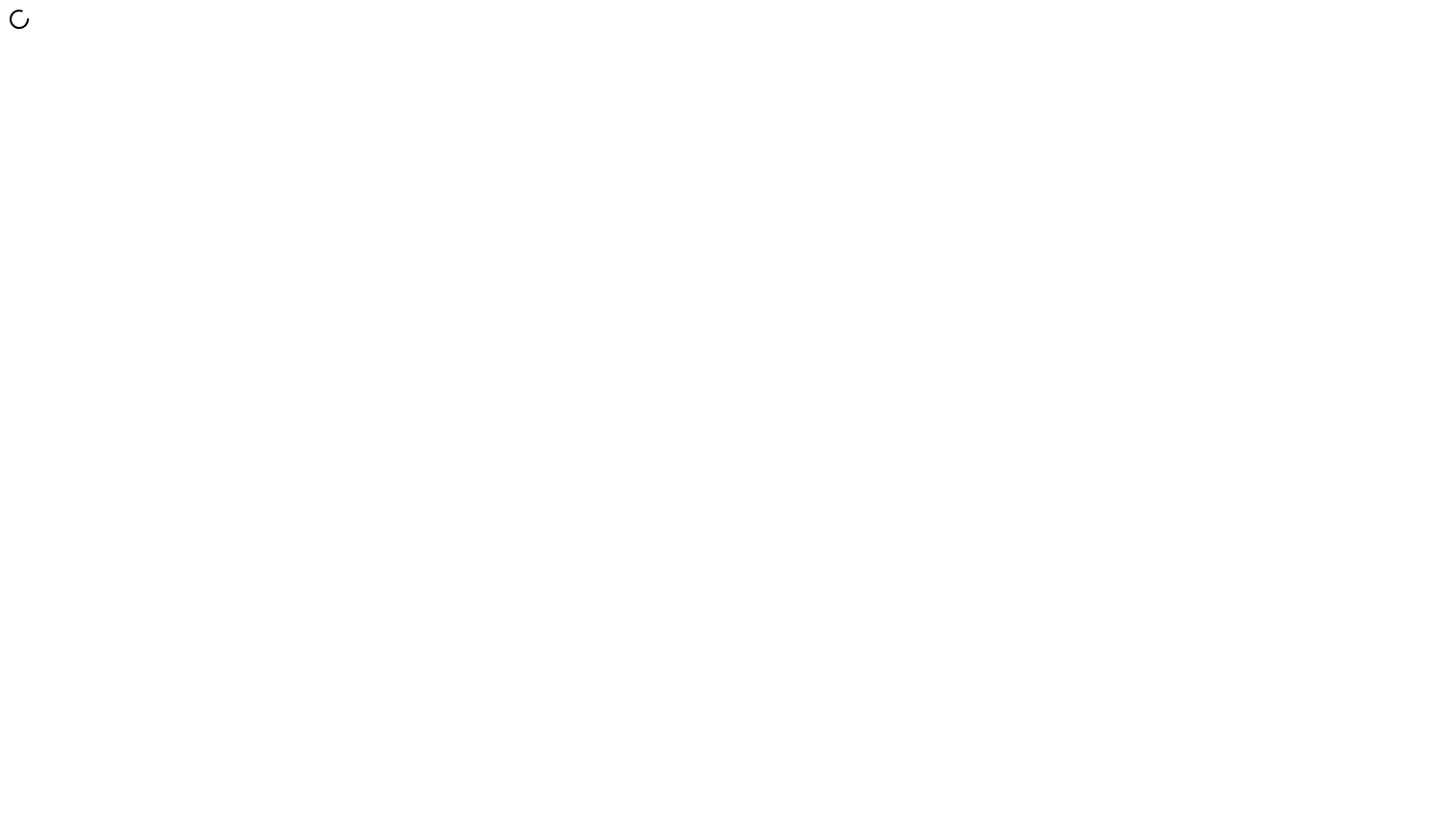 scroll, scrollTop: 0, scrollLeft: 0, axis: both 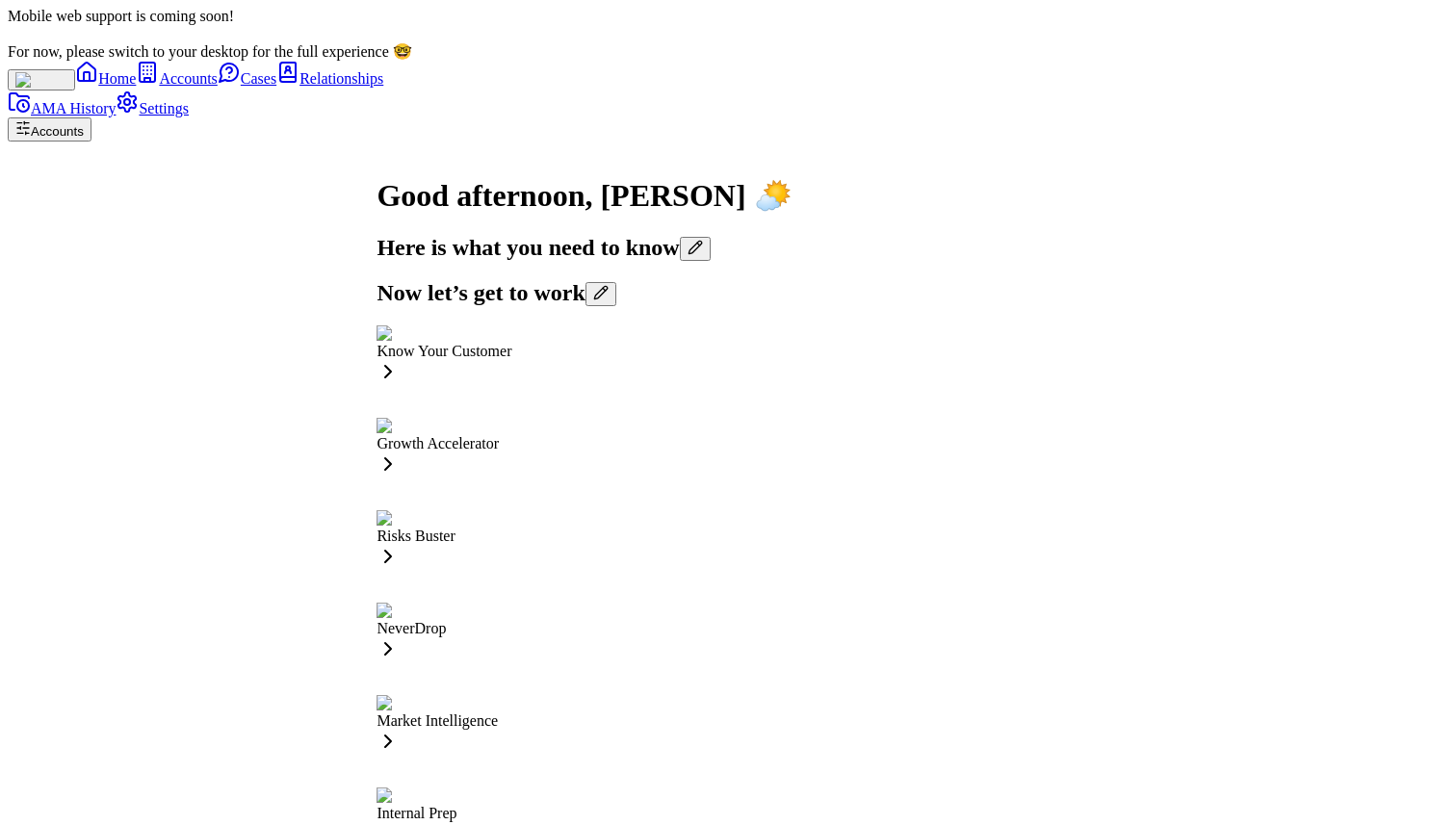 click on "Know Your Customer" at bounding box center [584, 351] 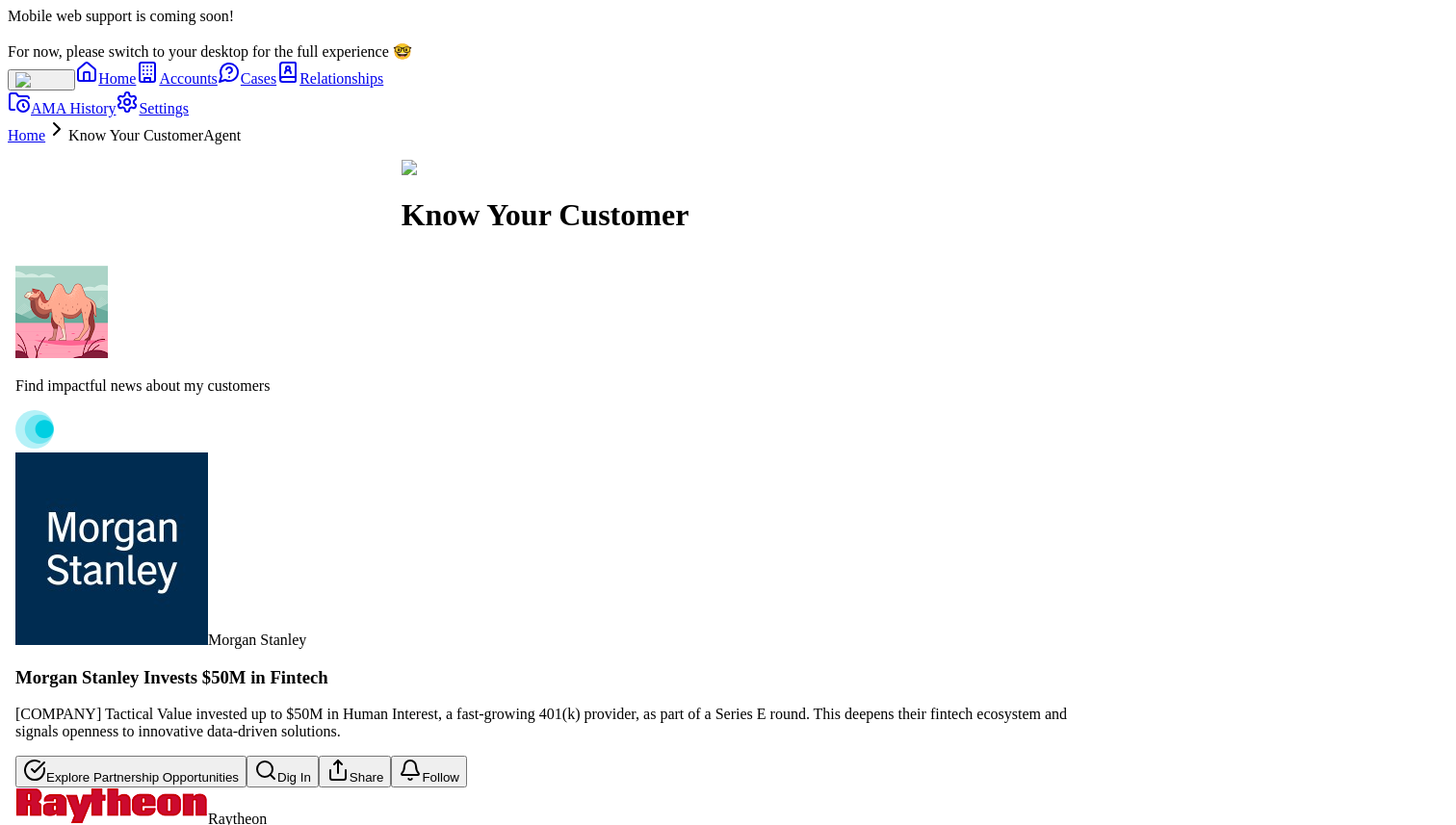 scroll, scrollTop: -968, scrollLeft: 0, axis: vertical 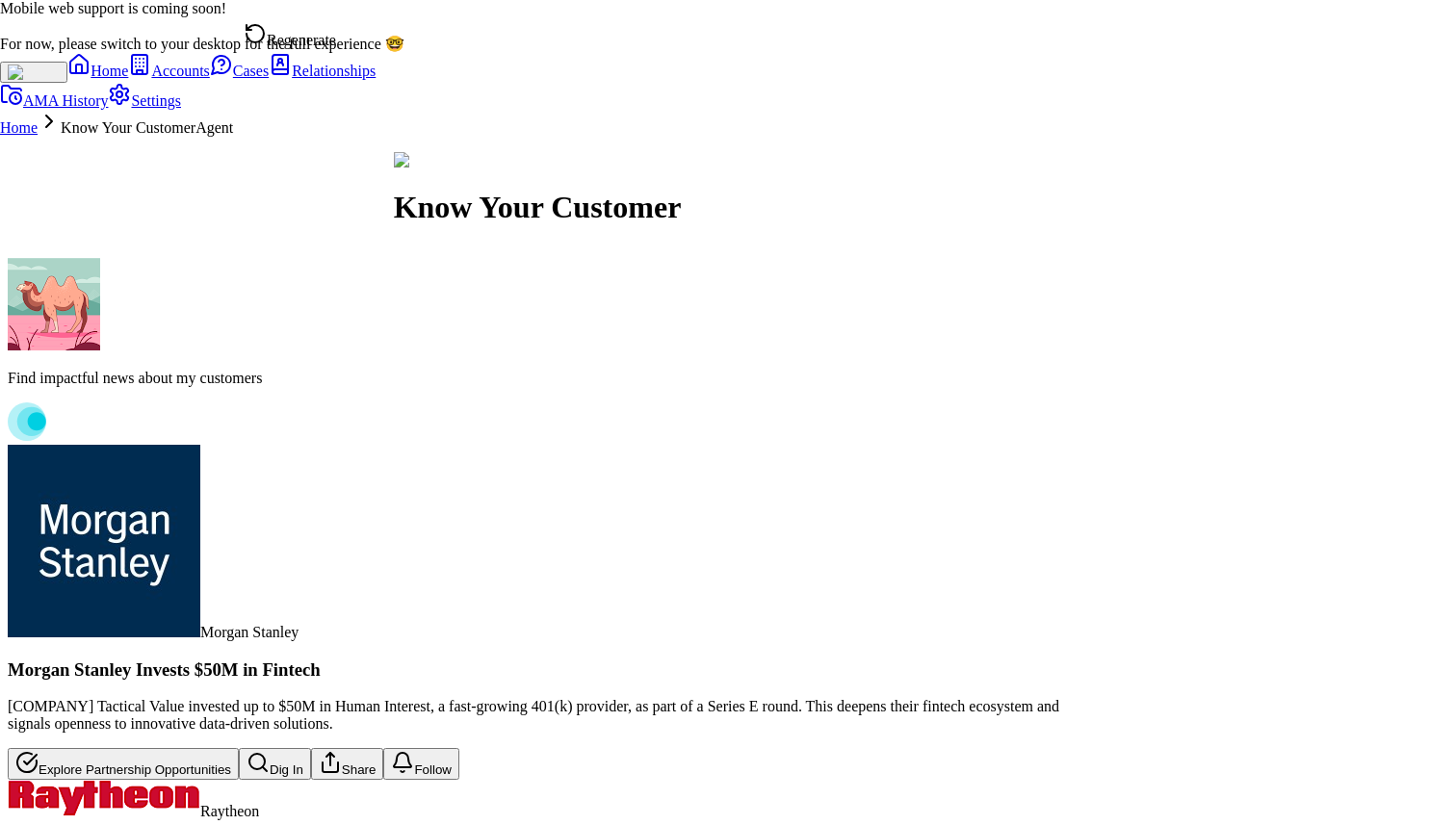 click on "Regenerate" at bounding box center [290, 36] 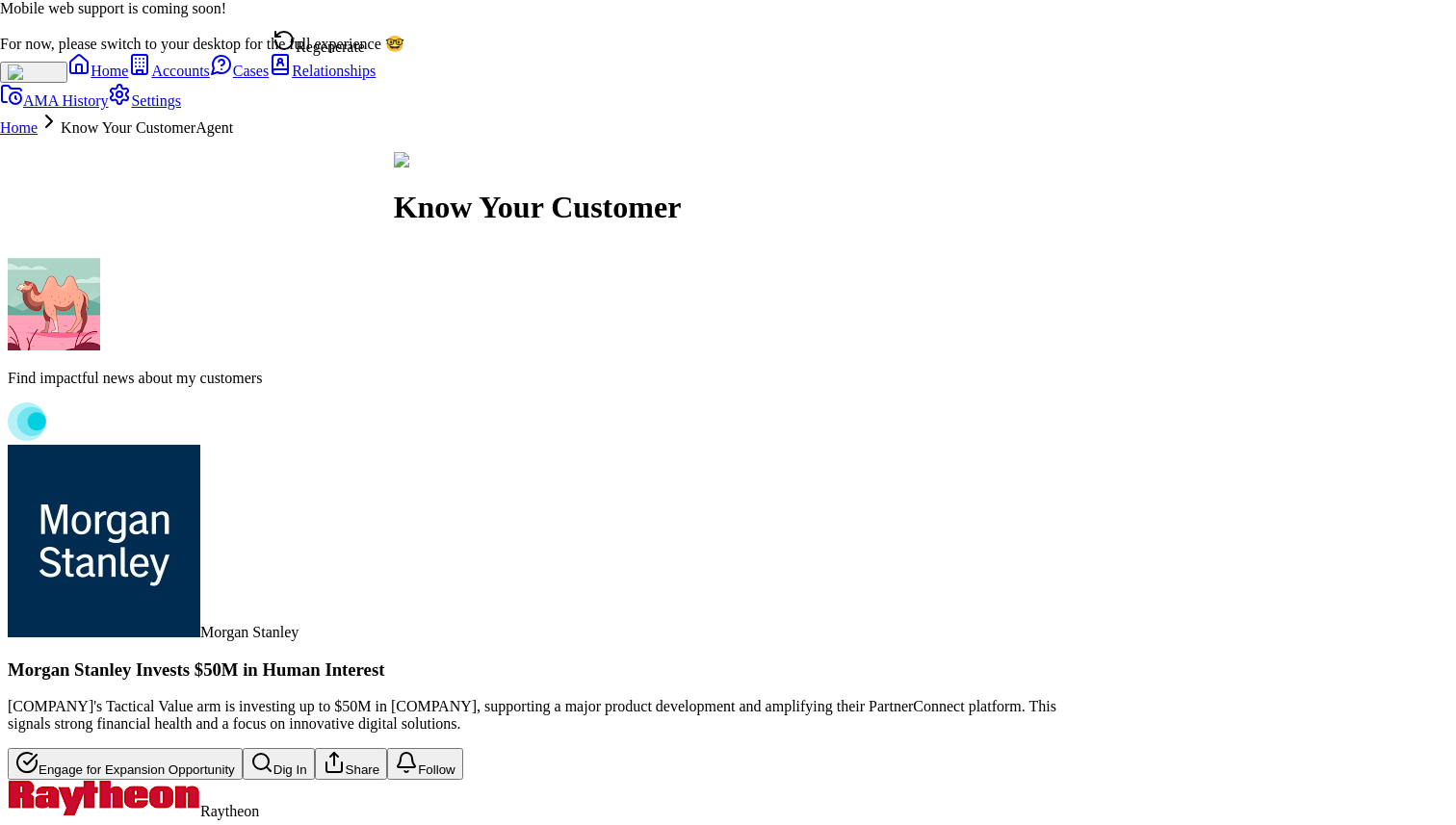 click 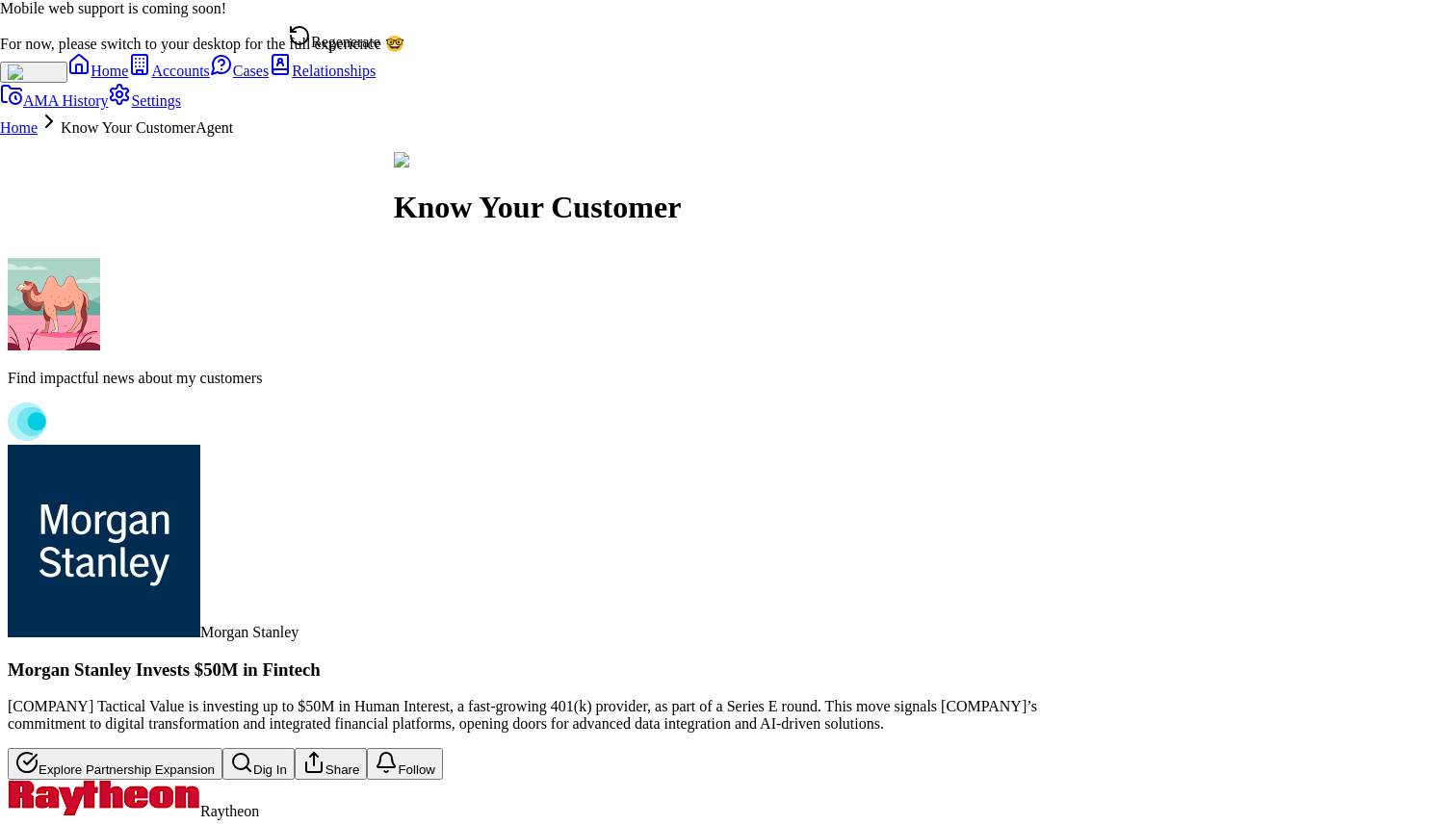 click 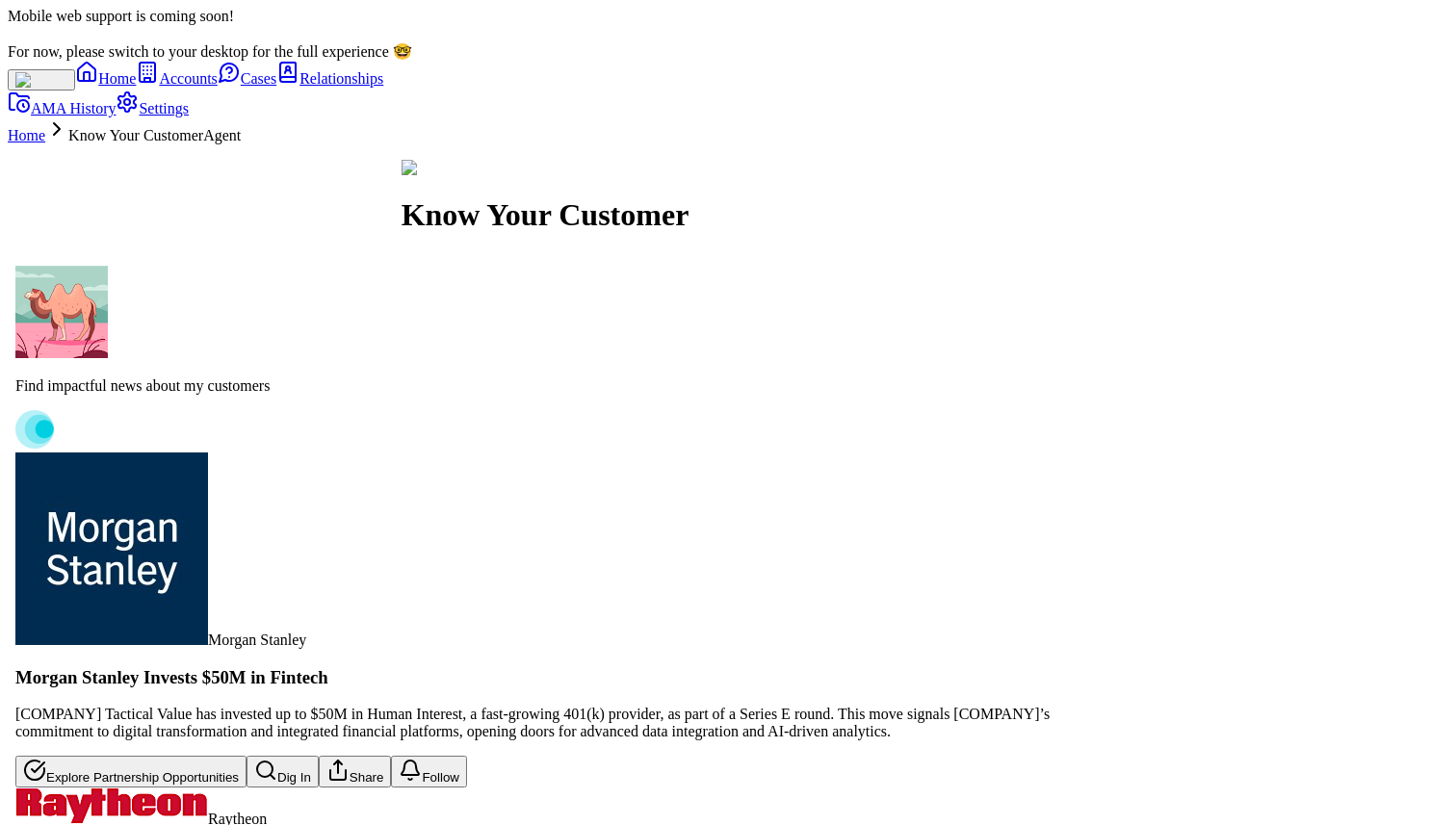 scroll, scrollTop: -1069, scrollLeft: 0, axis: vertical 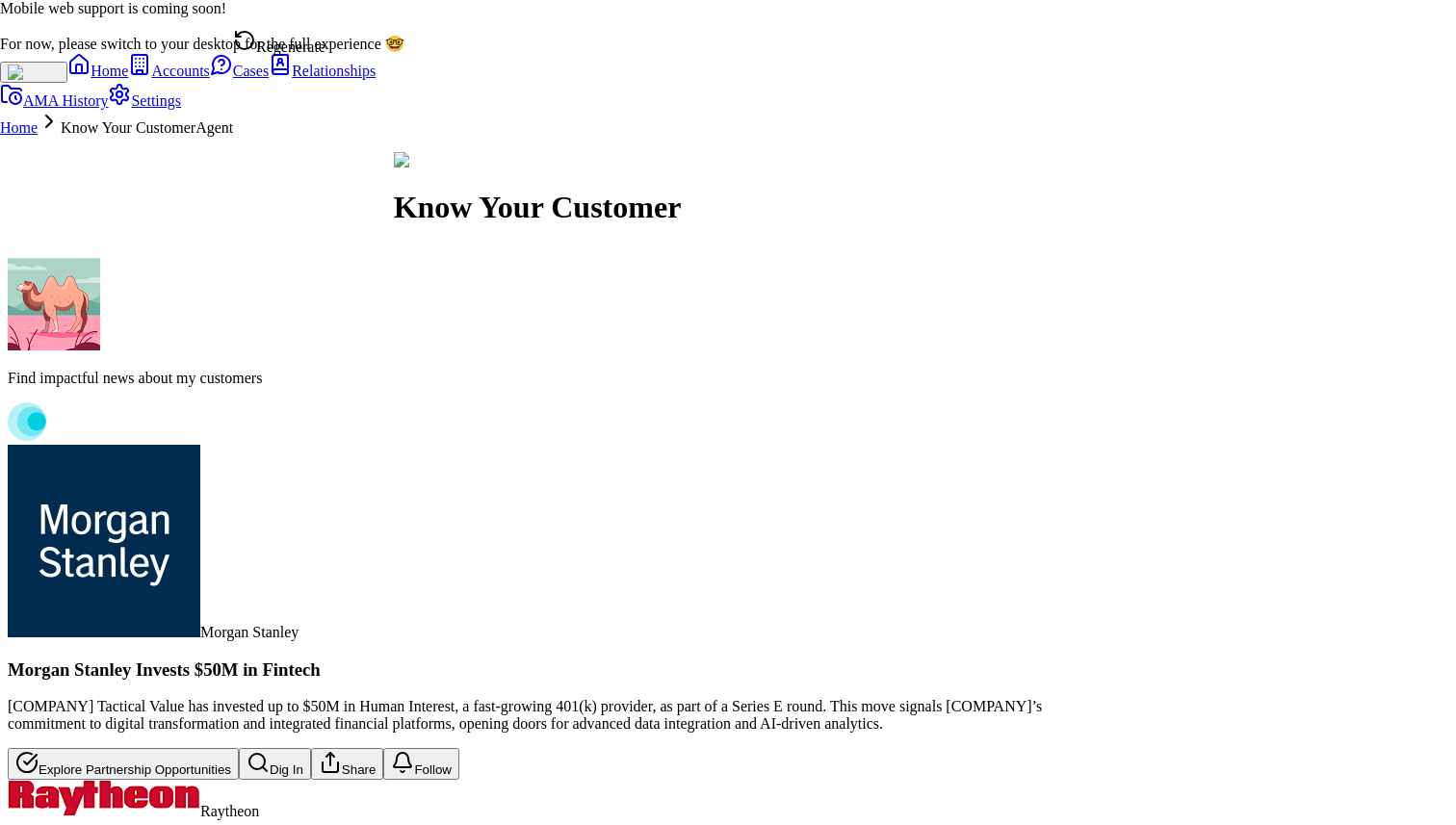 click on "Regenerate" at bounding box center [279, 42] 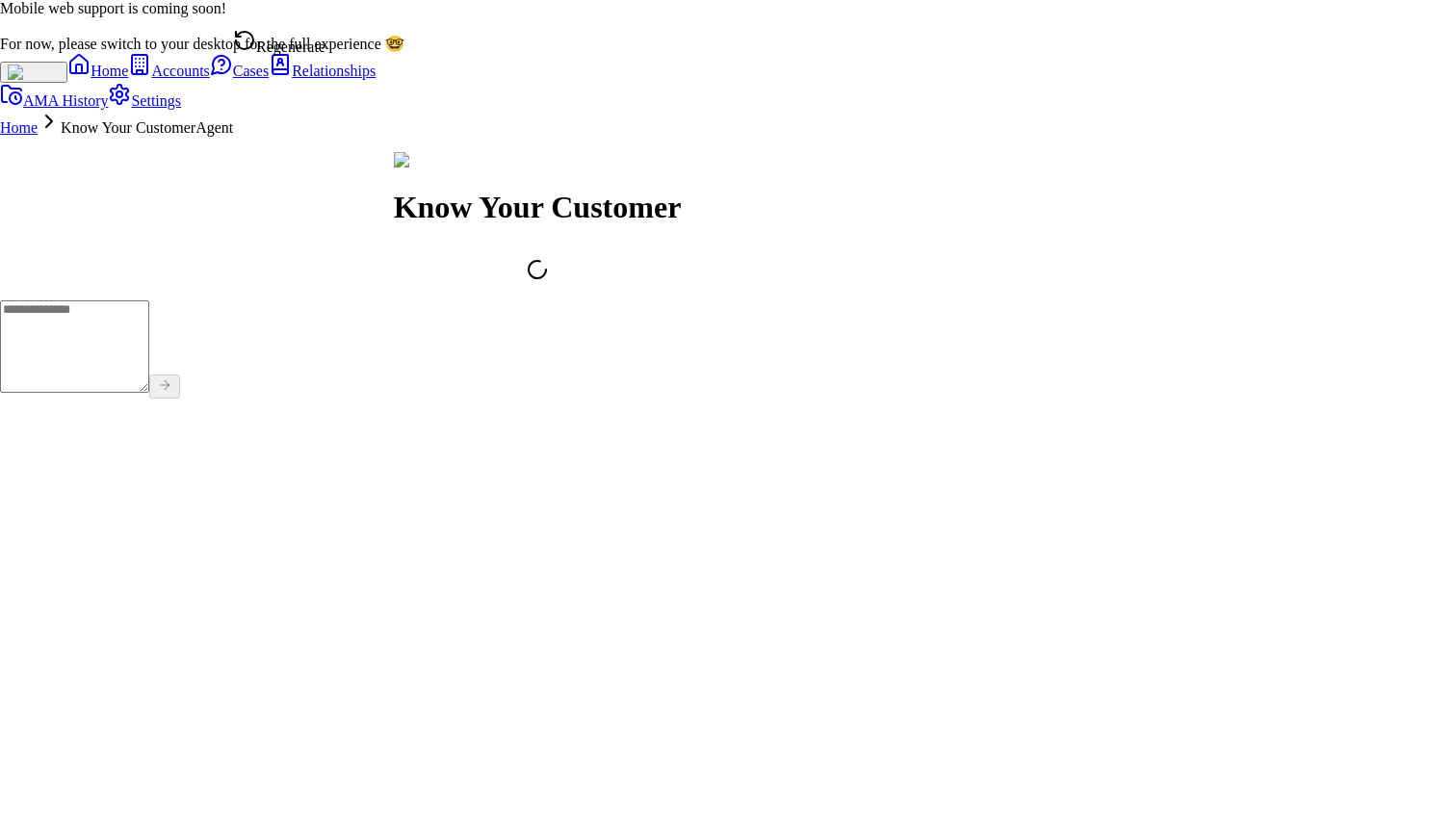 scroll, scrollTop: 0, scrollLeft: 0, axis: both 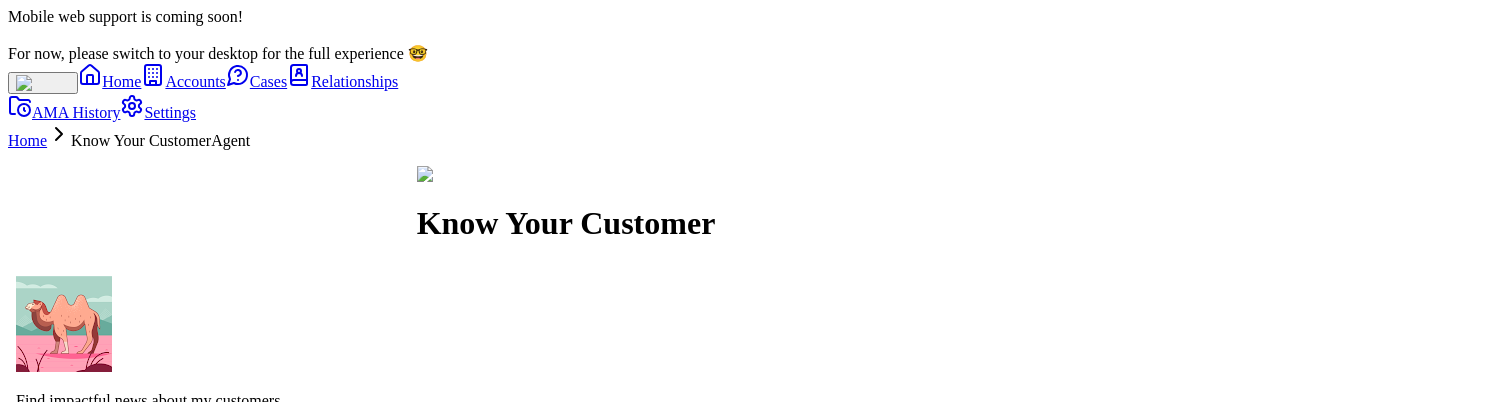 drag, startPoint x: 563, startPoint y: 100, endPoint x: 840, endPoint y: 103, distance: 277.01624 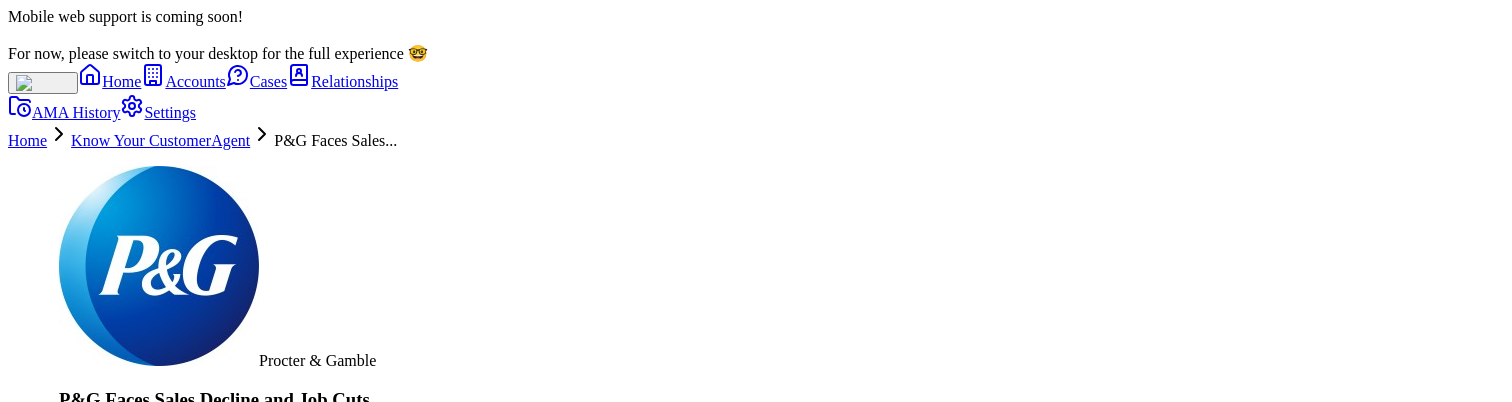 scroll, scrollTop: -202, scrollLeft: 0, axis: vertical 